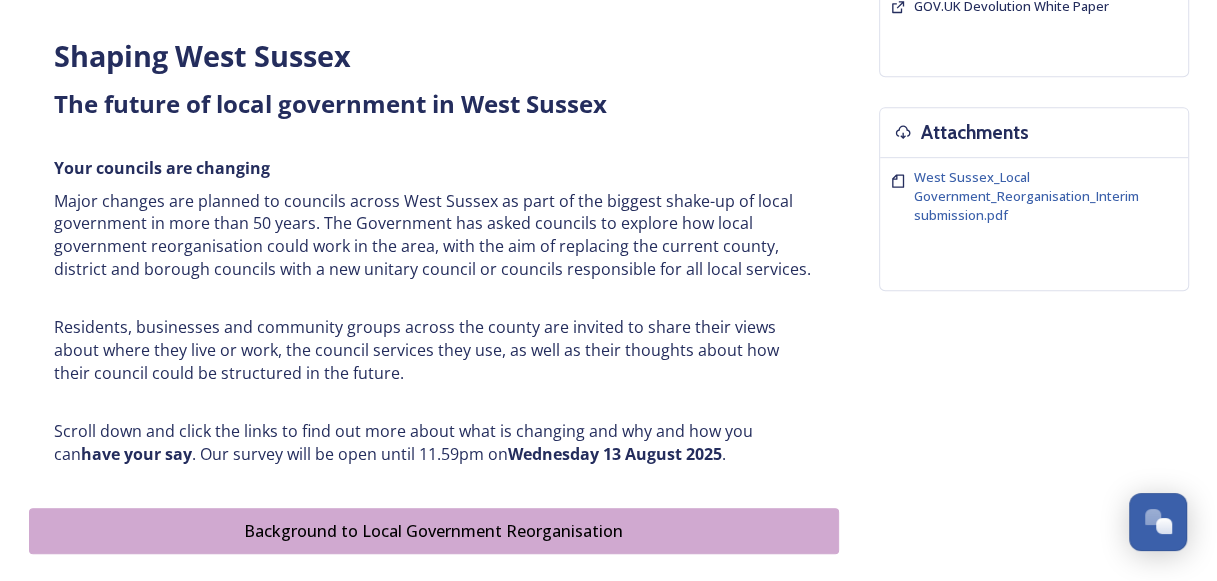 scroll, scrollTop: 1000, scrollLeft: 0, axis: vertical 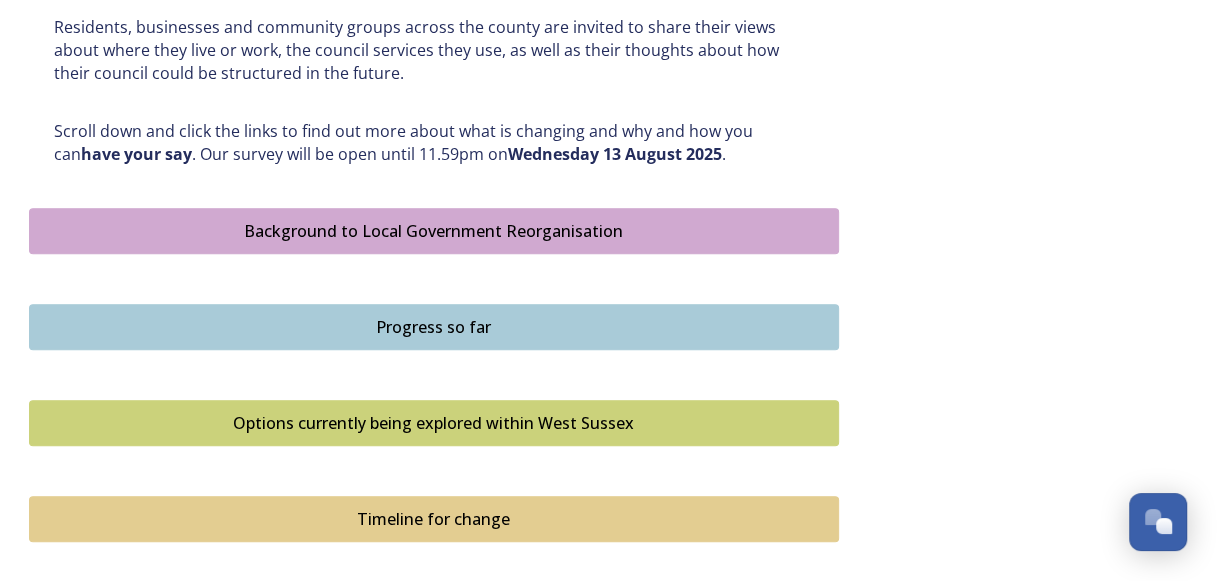 click on "Progress so far" at bounding box center (434, 327) 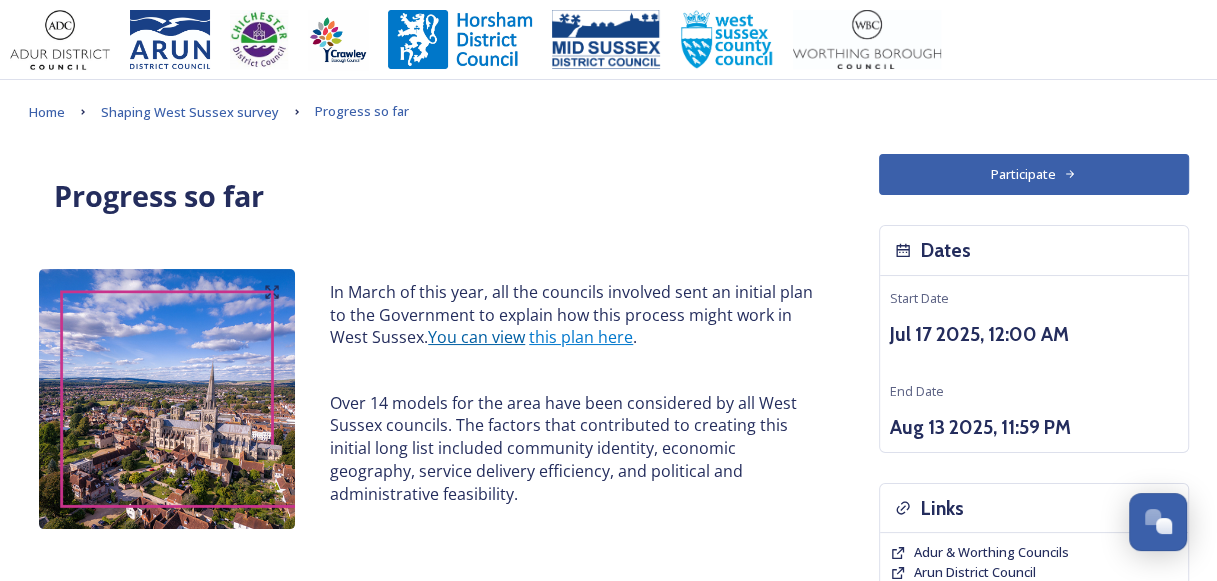 click on "You can view" at bounding box center [476, 337] 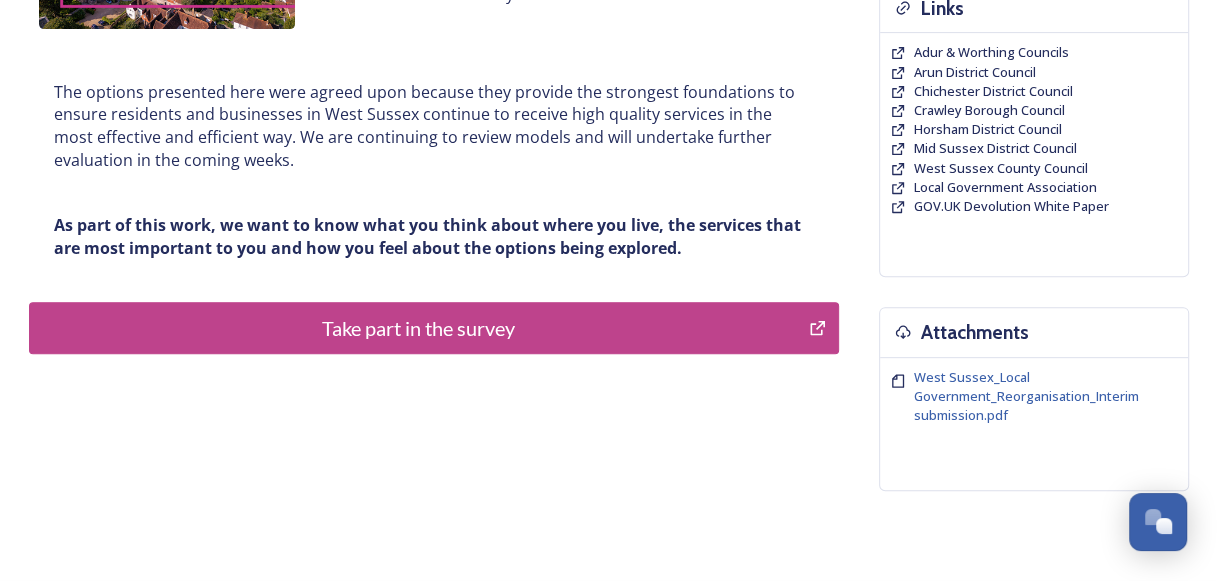 scroll, scrollTop: 596, scrollLeft: 0, axis: vertical 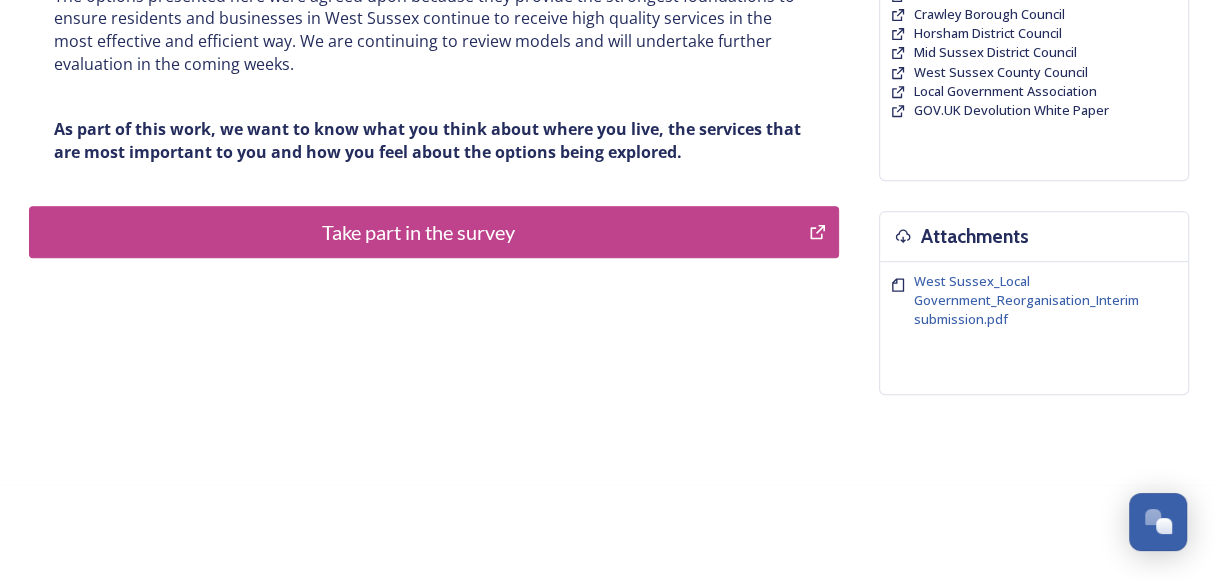 click on "Take part in the survey" at bounding box center [419, 232] 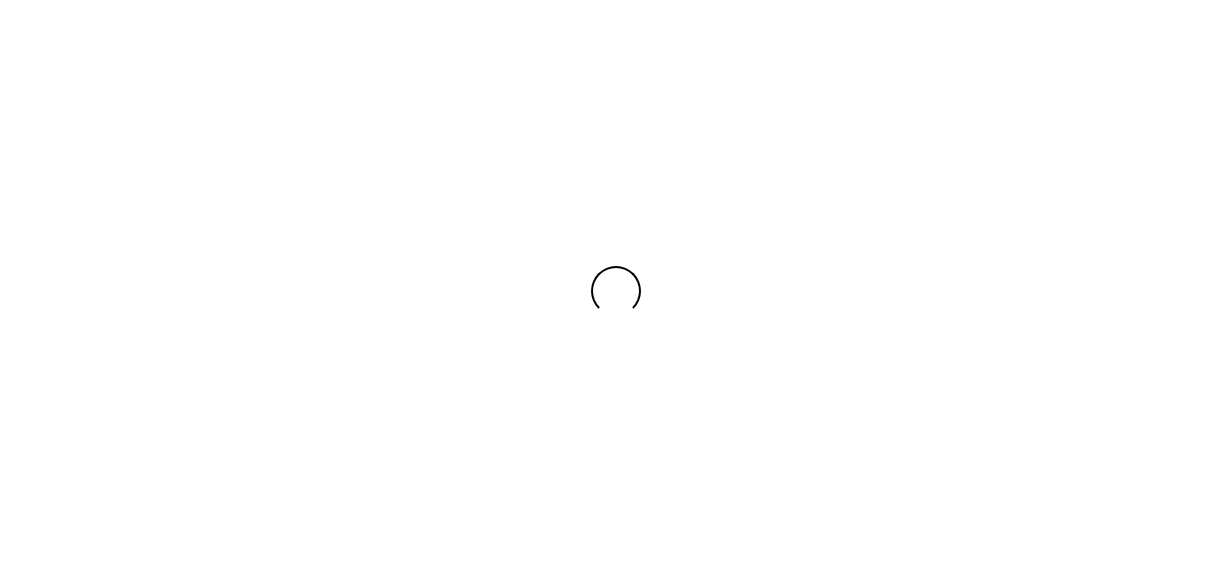 scroll, scrollTop: 0, scrollLeft: 0, axis: both 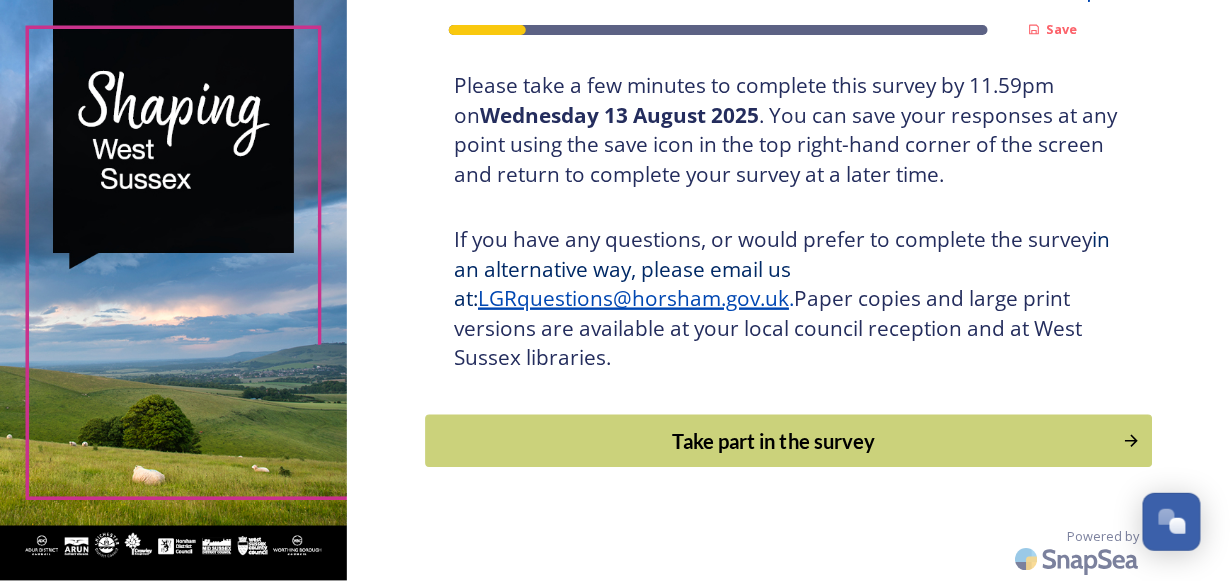 click on "Take part in the survey" at bounding box center (775, 441) 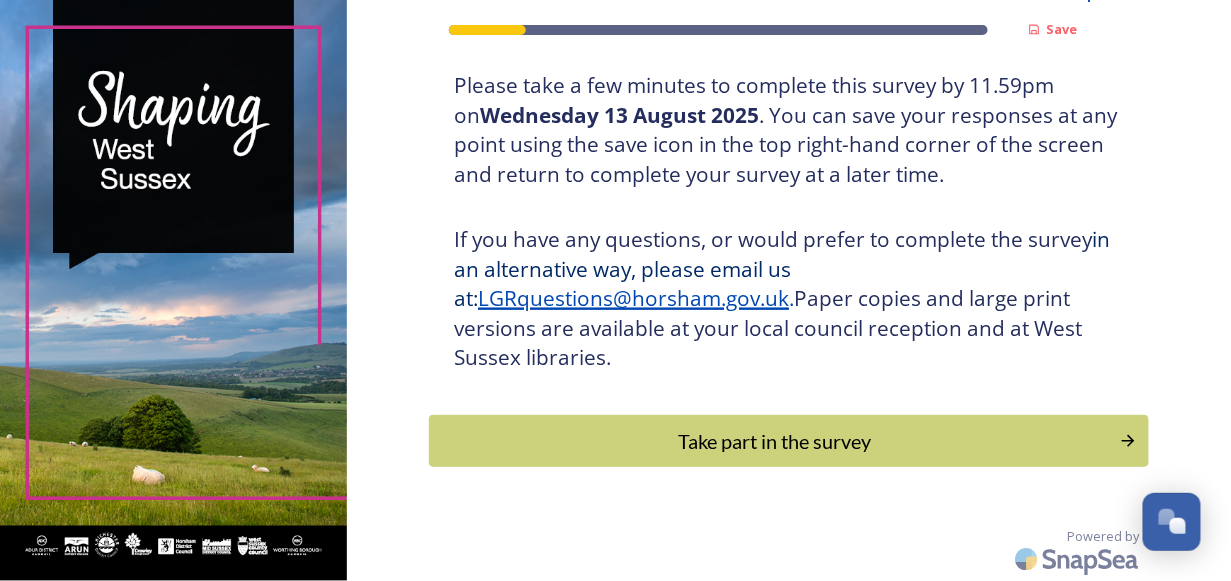scroll, scrollTop: 0, scrollLeft: 0, axis: both 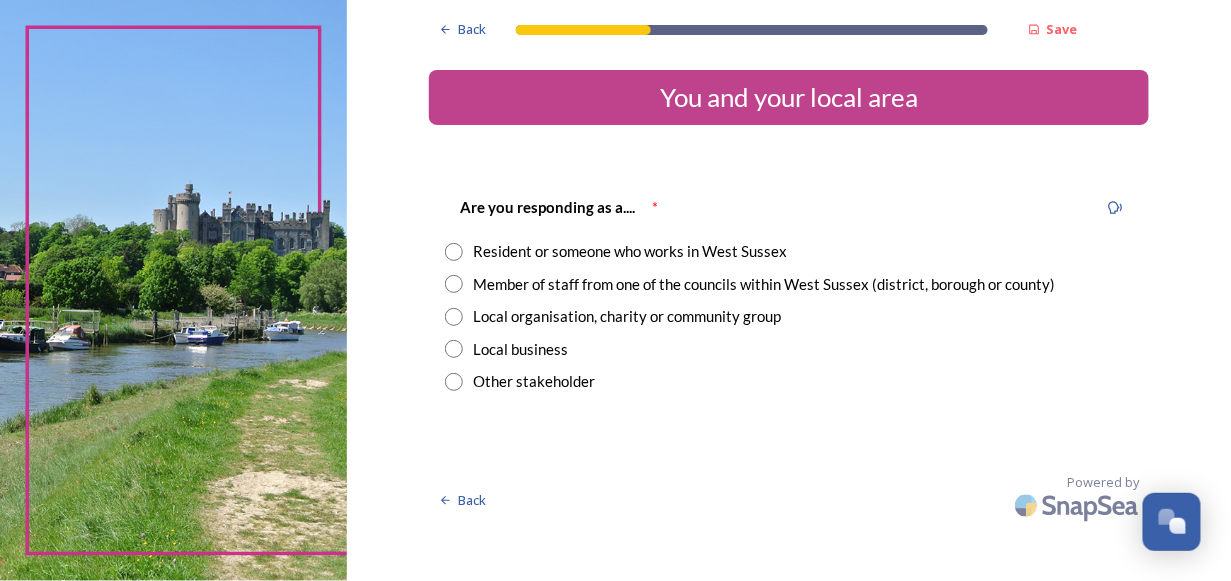 click at bounding box center (454, 252) 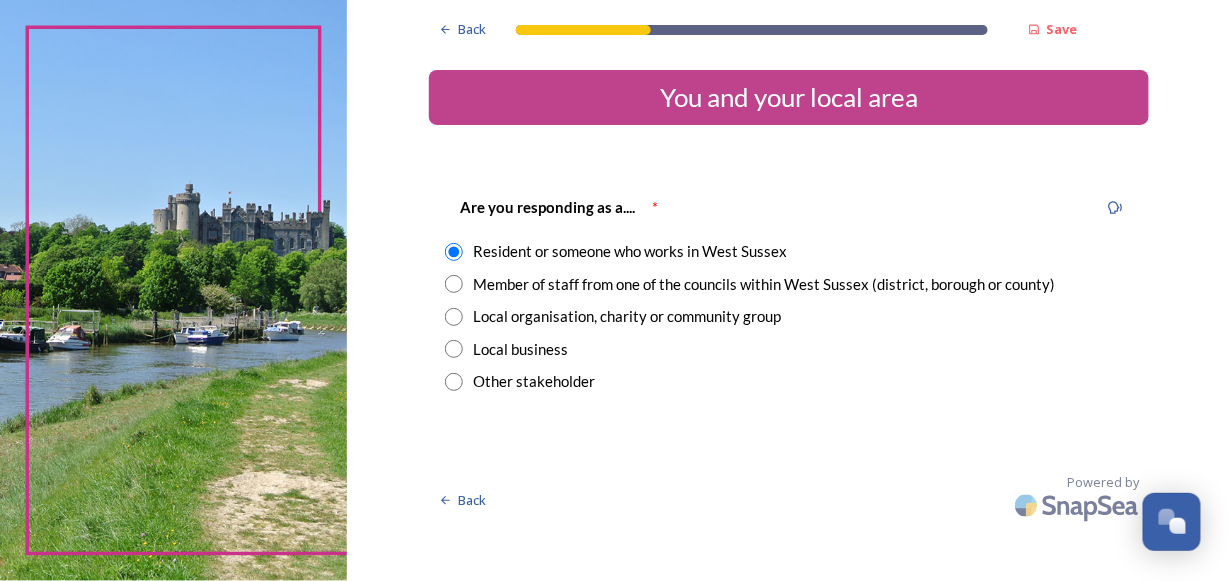 click at bounding box center [454, 252] 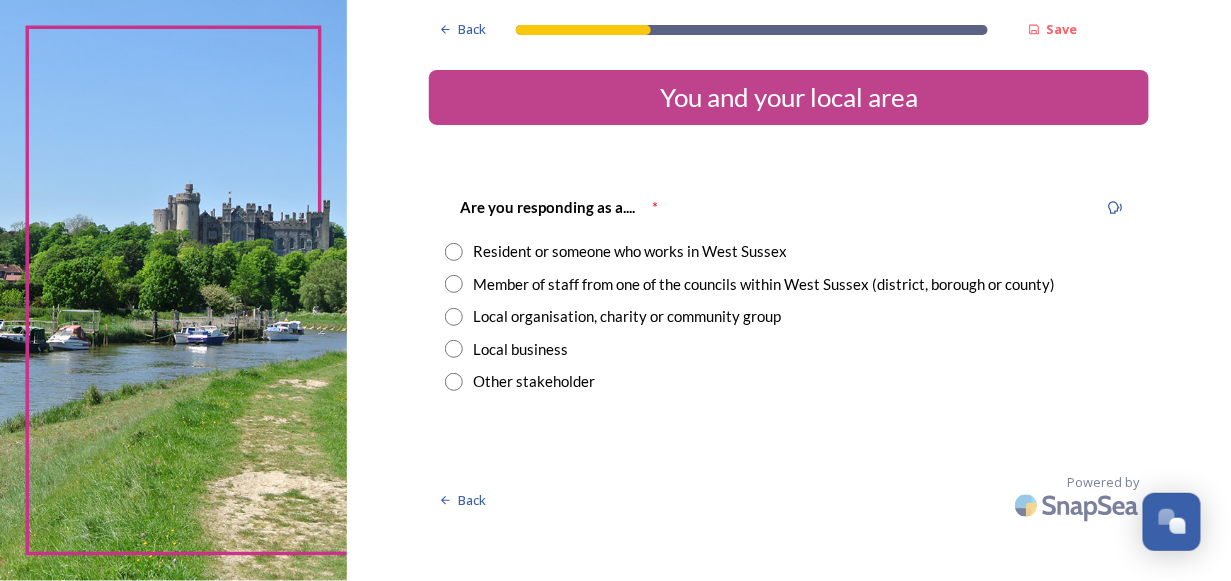 click at bounding box center [454, 252] 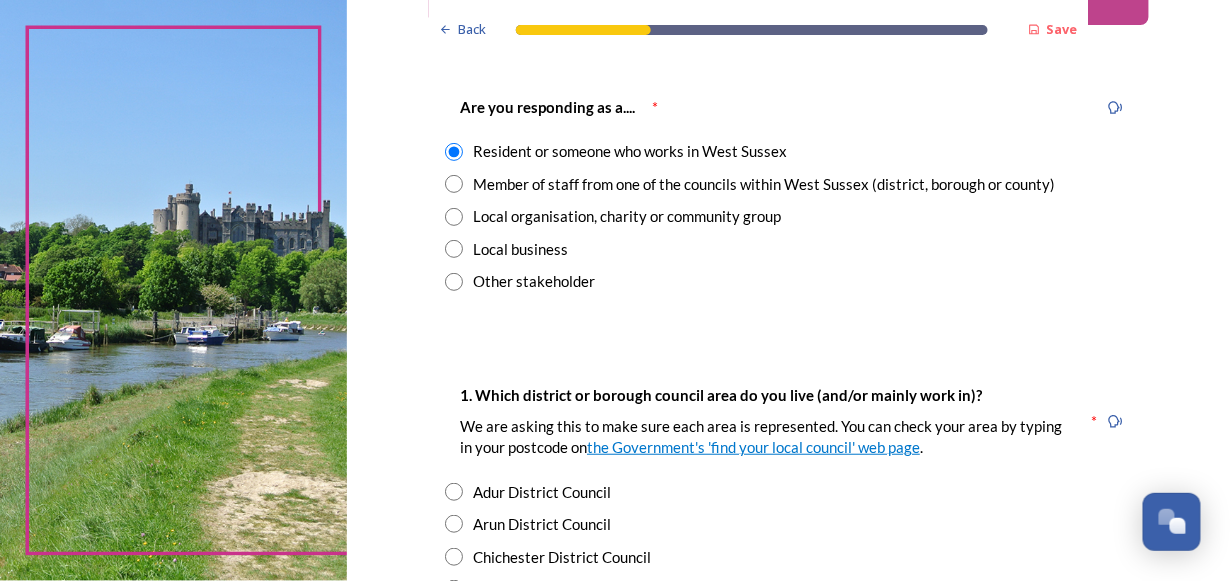 scroll, scrollTop: 200, scrollLeft: 0, axis: vertical 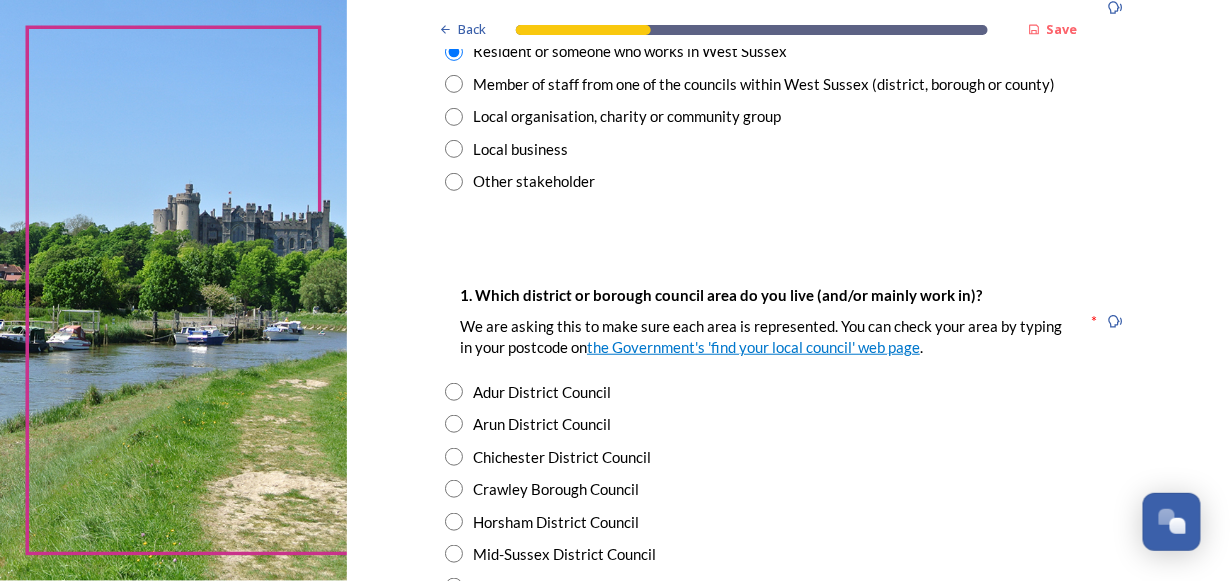 click on "Horsham District Council" at bounding box center [789, 522] 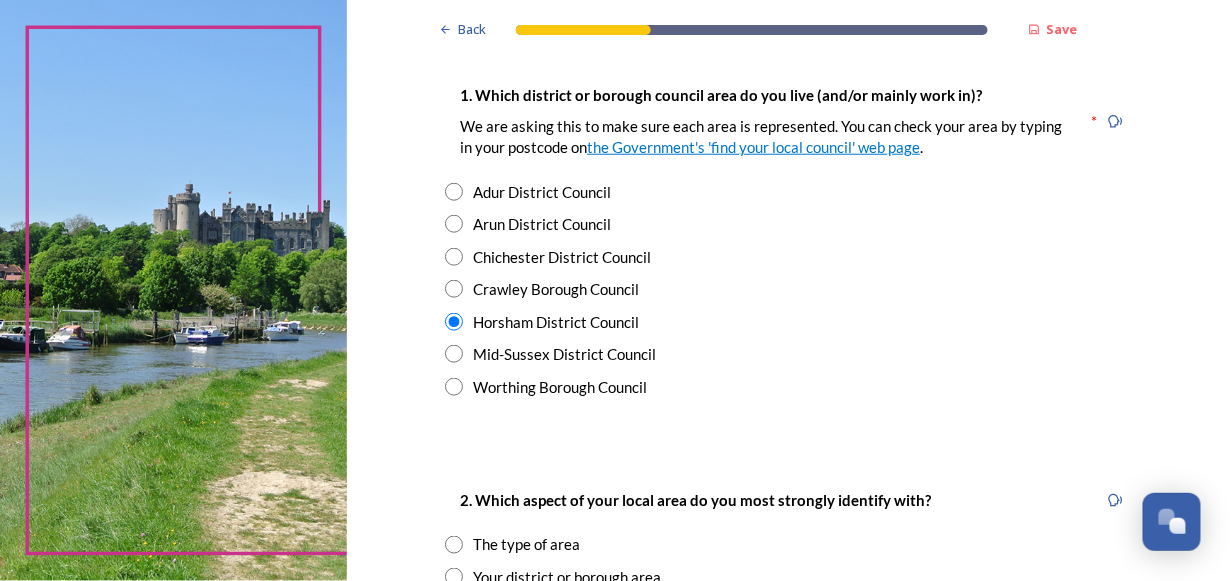 scroll, scrollTop: 500, scrollLeft: 0, axis: vertical 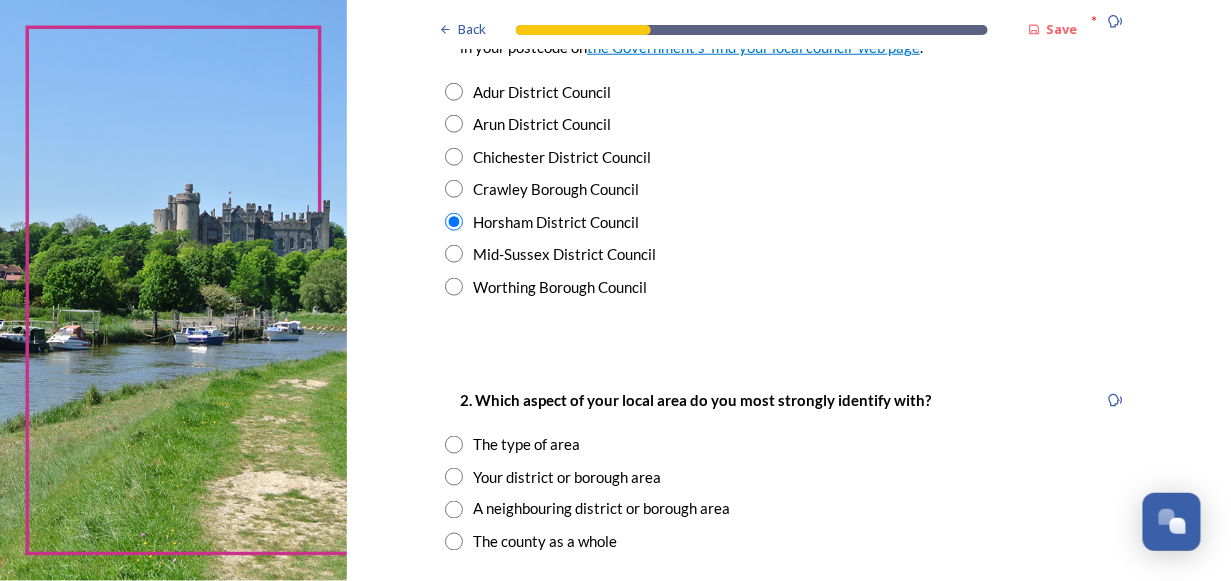 click at bounding box center [454, 477] 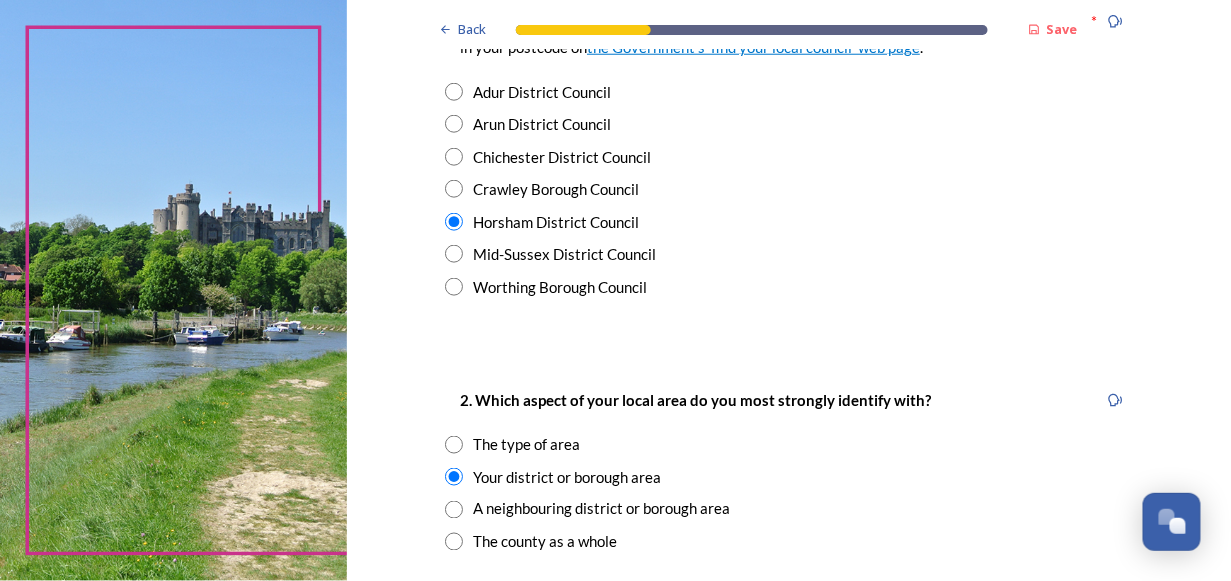 scroll, scrollTop: 700, scrollLeft: 0, axis: vertical 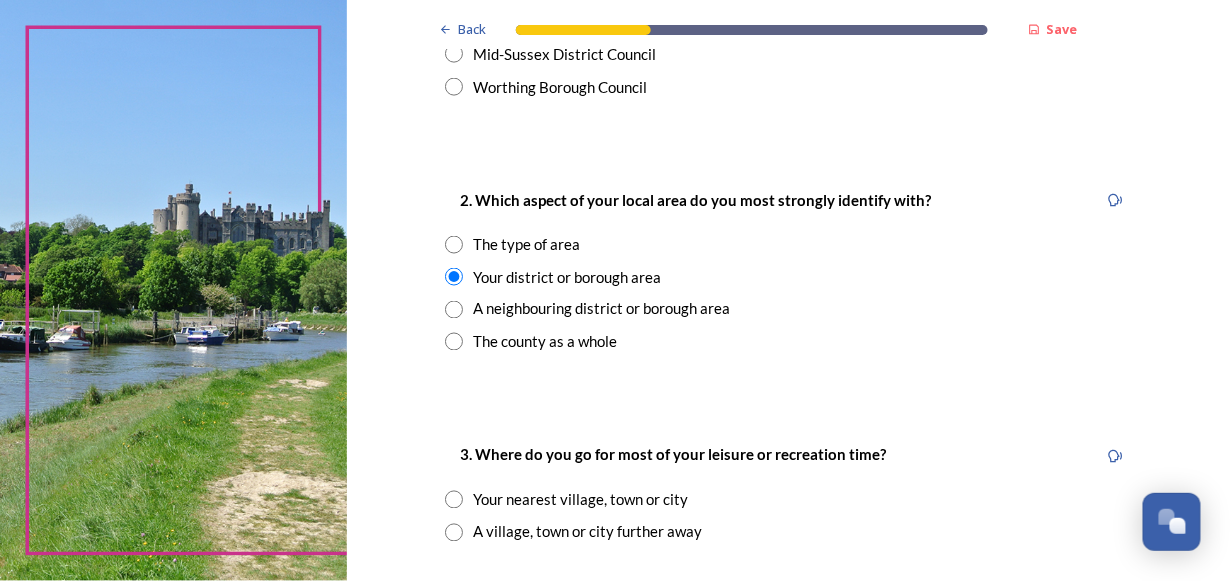 click at bounding box center [454, 500] 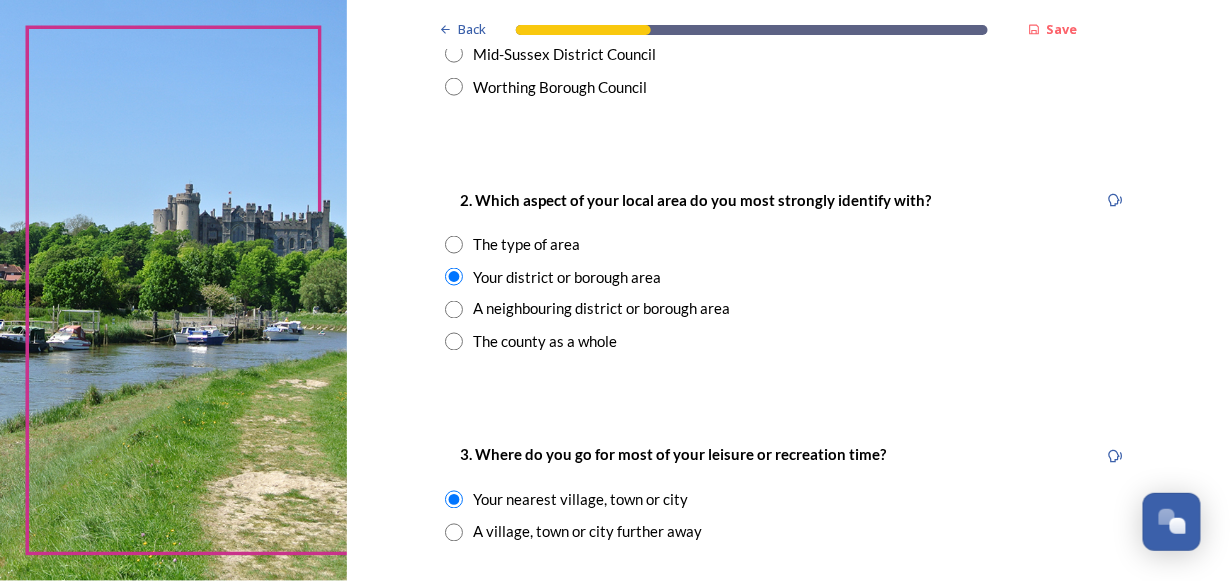 scroll, scrollTop: 900, scrollLeft: 0, axis: vertical 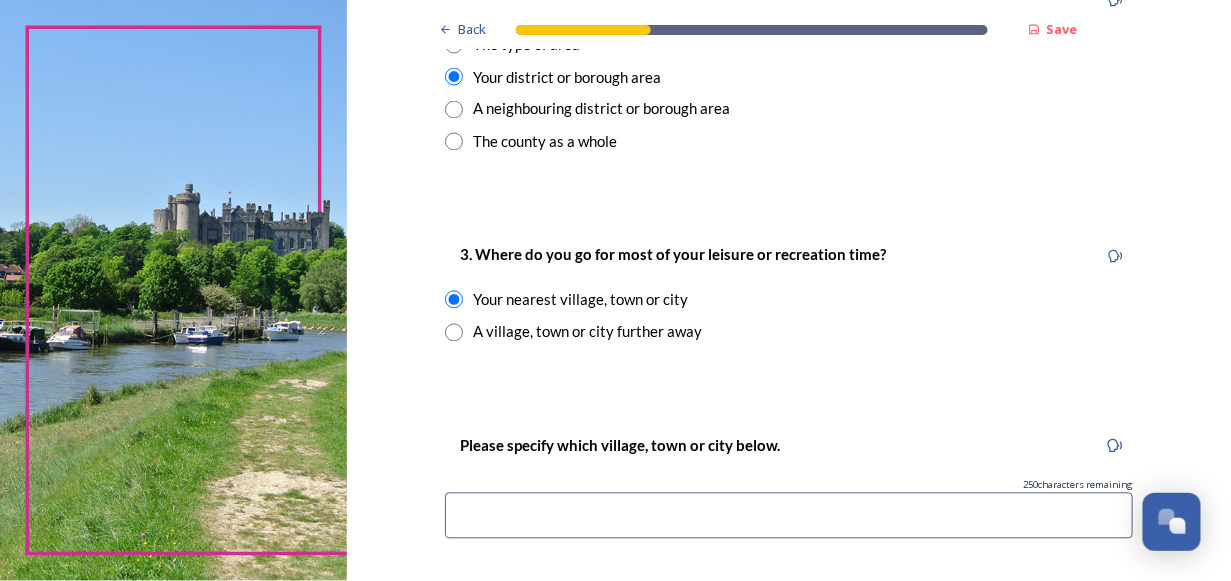 click at bounding box center [789, 516] 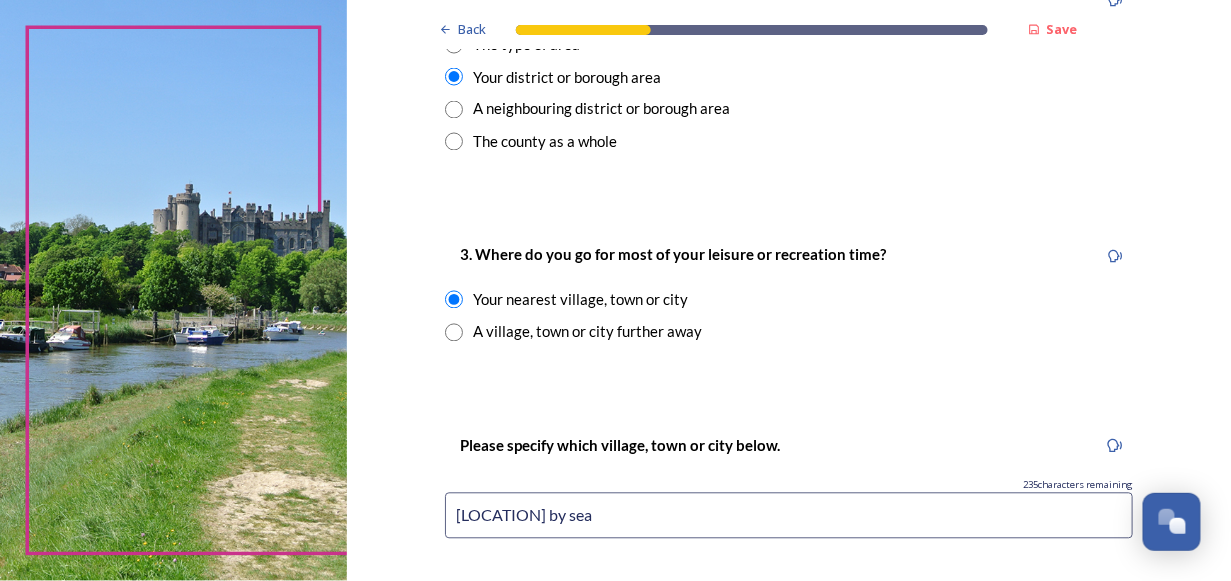 drag, startPoint x: 454, startPoint y: 507, endPoint x: 445, endPoint y: 515, distance: 12.0415945 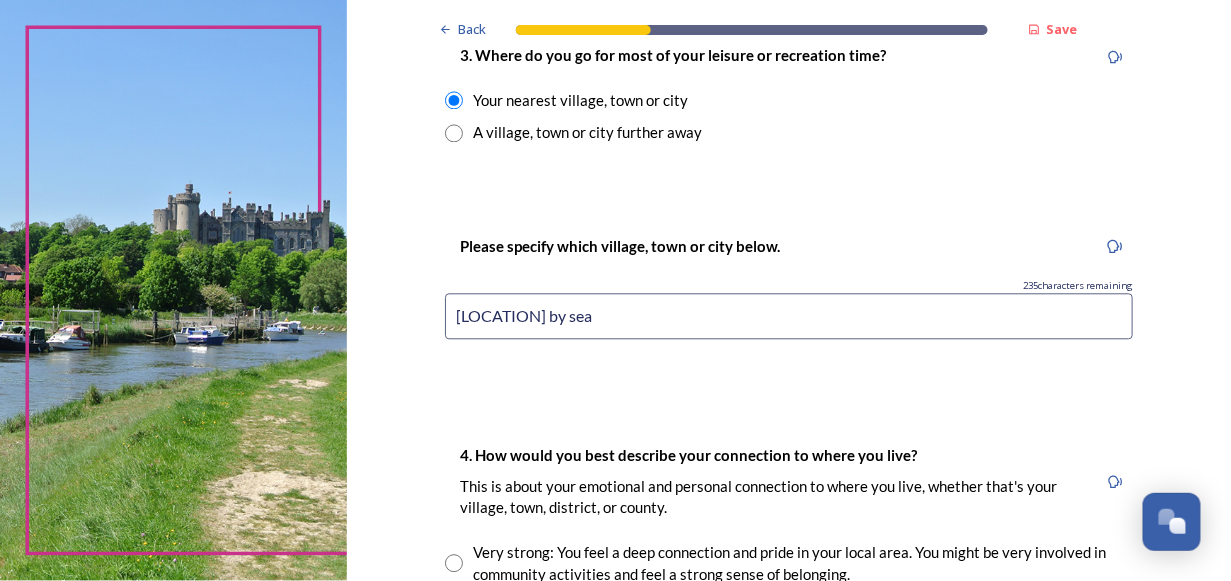 scroll, scrollTop: 1200, scrollLeft: 0, axis: vertical 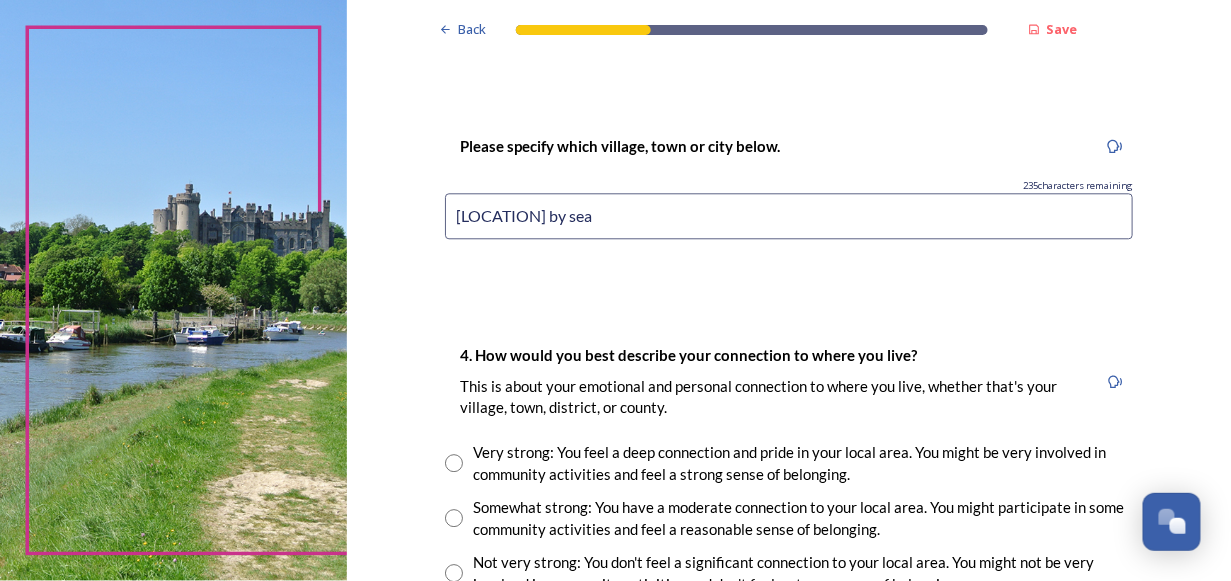 type on "[LOCATION] by sea" 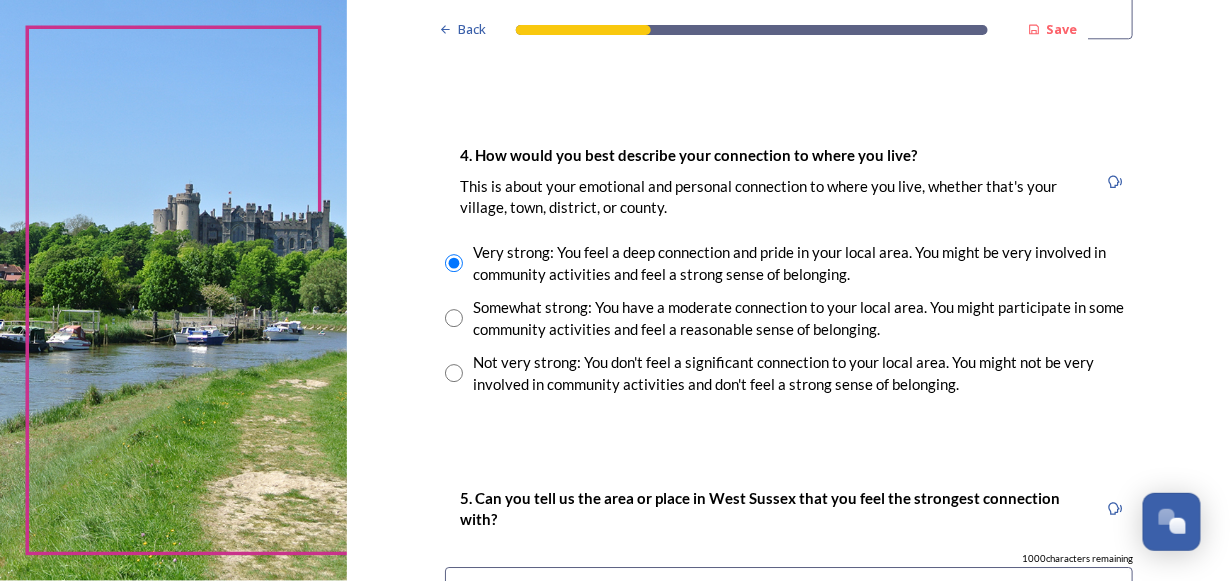 scroll, scrollTop: 1500, scrollLeft: 0, axis: vertical 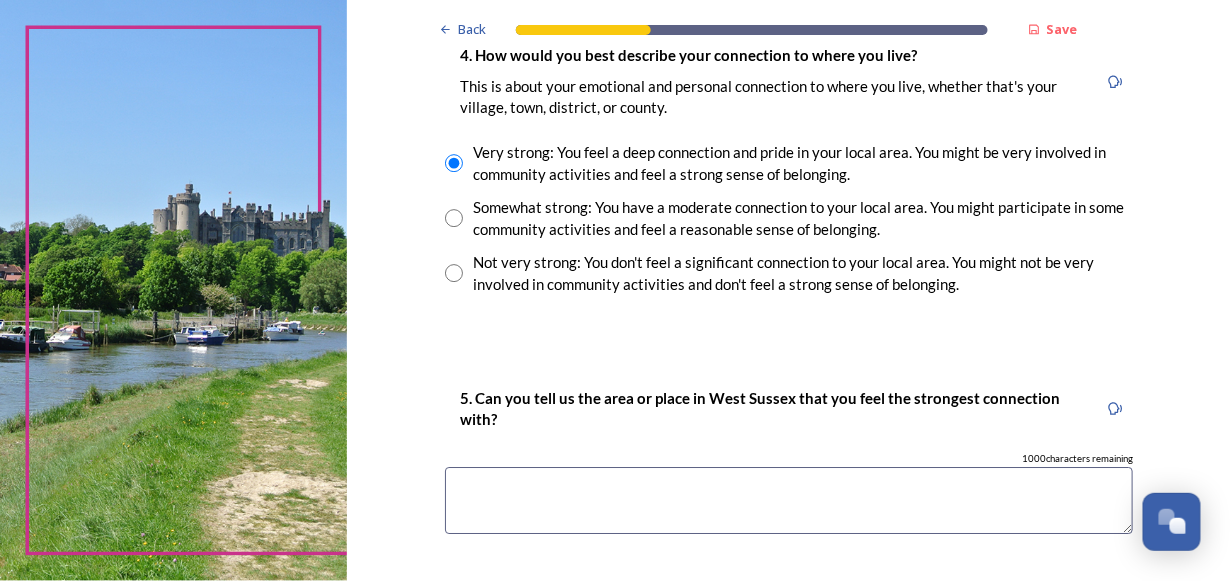 drag, startPoint x: 481, startPoint y: 496, endPoint x: 493, endPoint y: 496, distance: 12 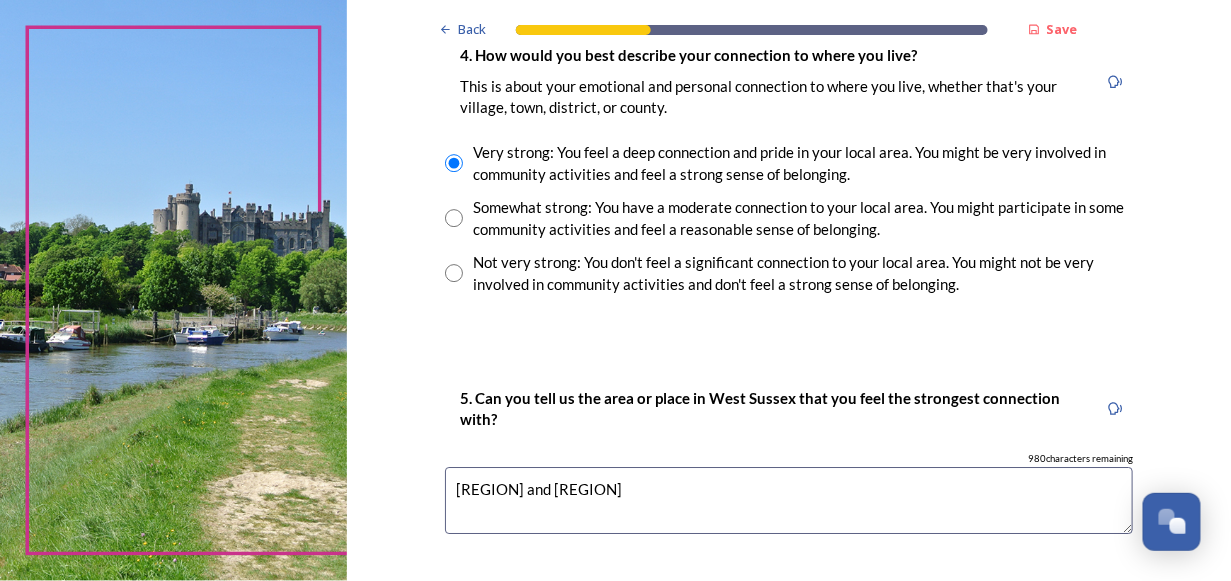 click on "[REGION] and [REGION]" at bounding box center [789, 500] 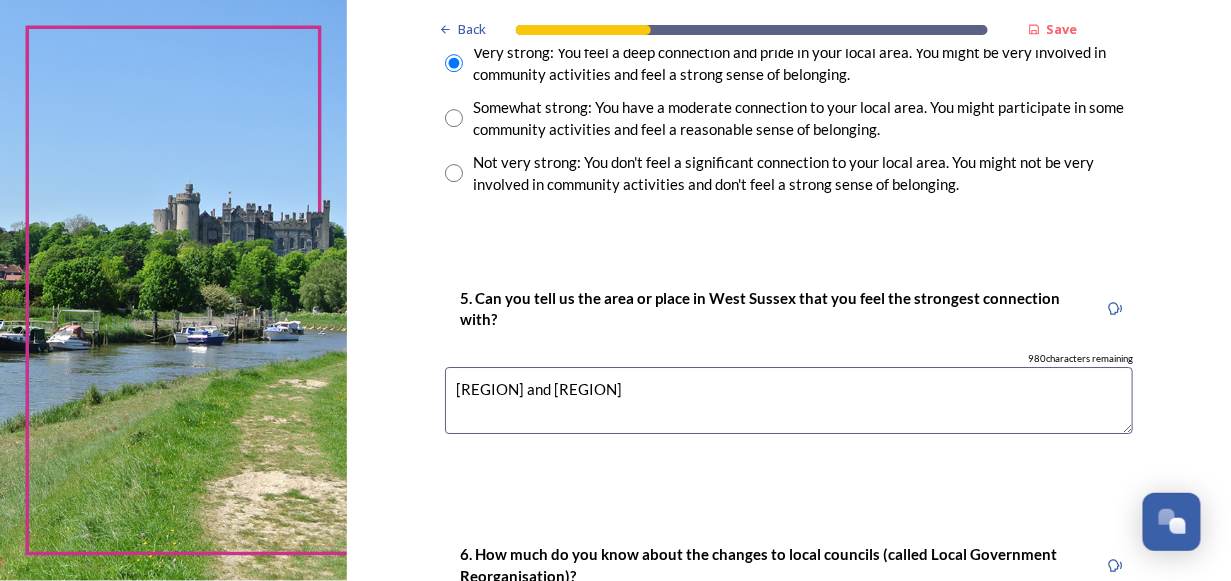 scroll, scrollTop: 1700, scrollLeft: 0, axis: vertical 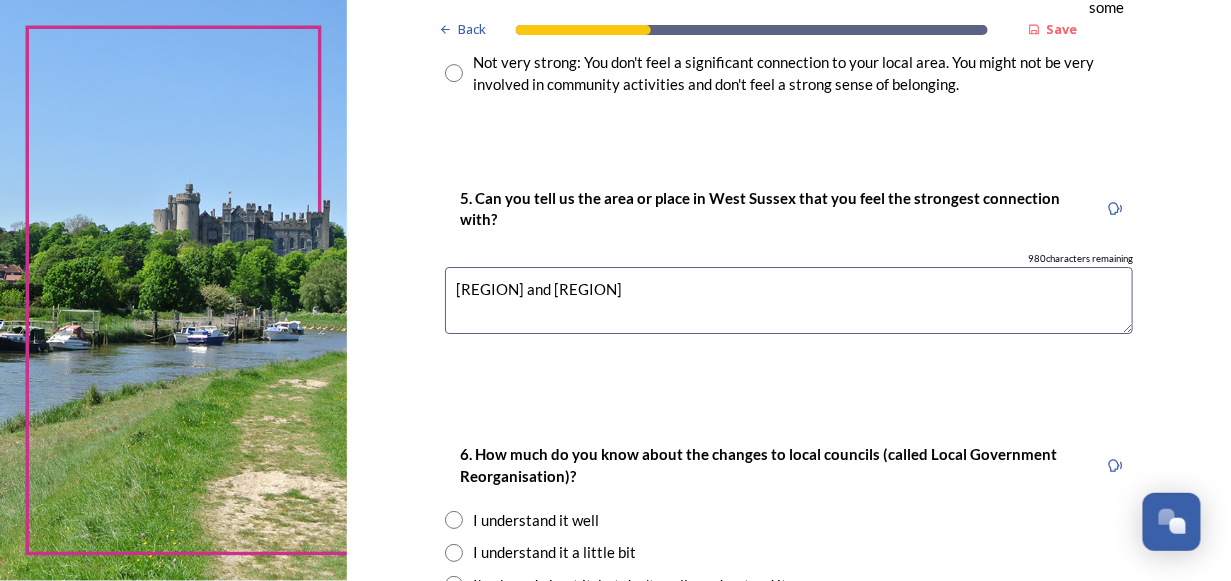 type on "[REGION] and [REGION]" 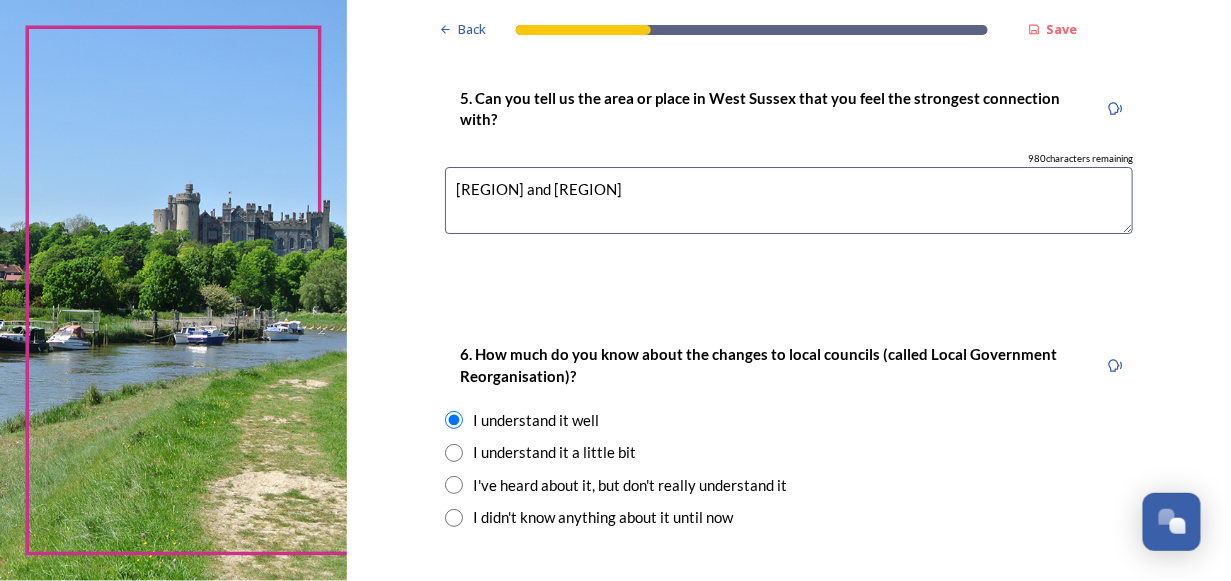 scroll, scrollTop: 1900, scrollLeft: 0, axis: vertical 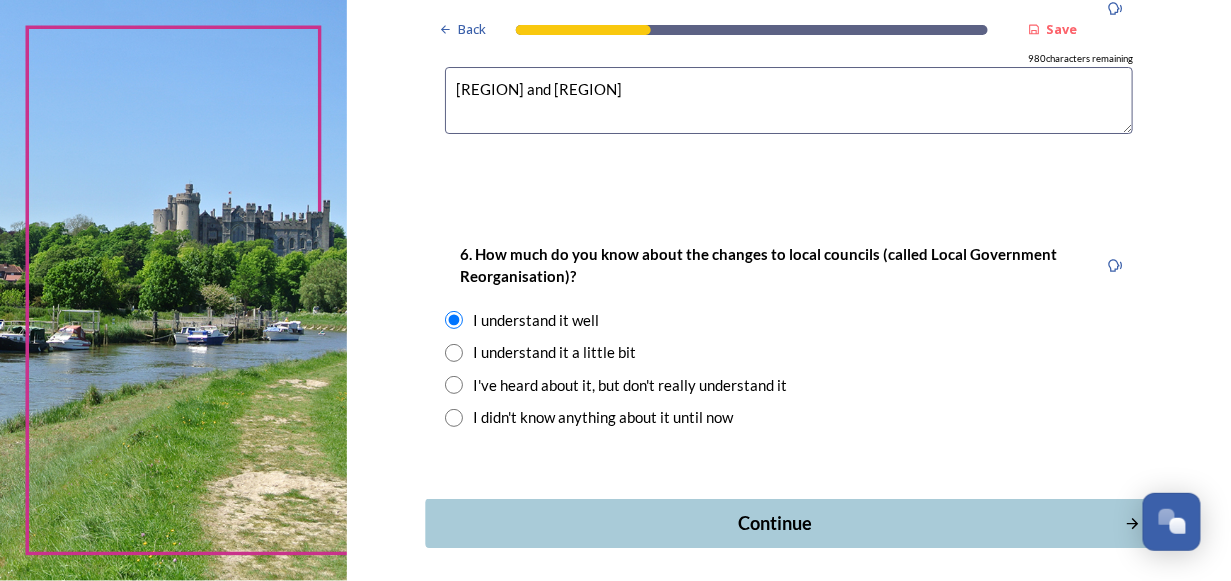 click on "Continue" at bounding box center [775, 523] 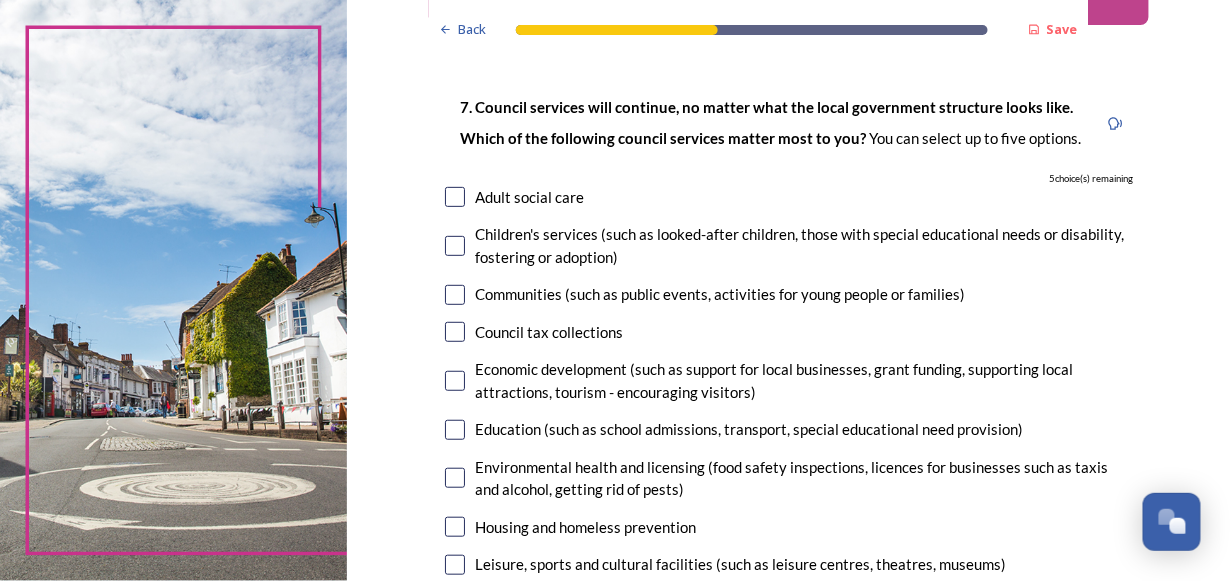 scroll, scrollTop: 200, scrollLeft: 0, axis: vertical 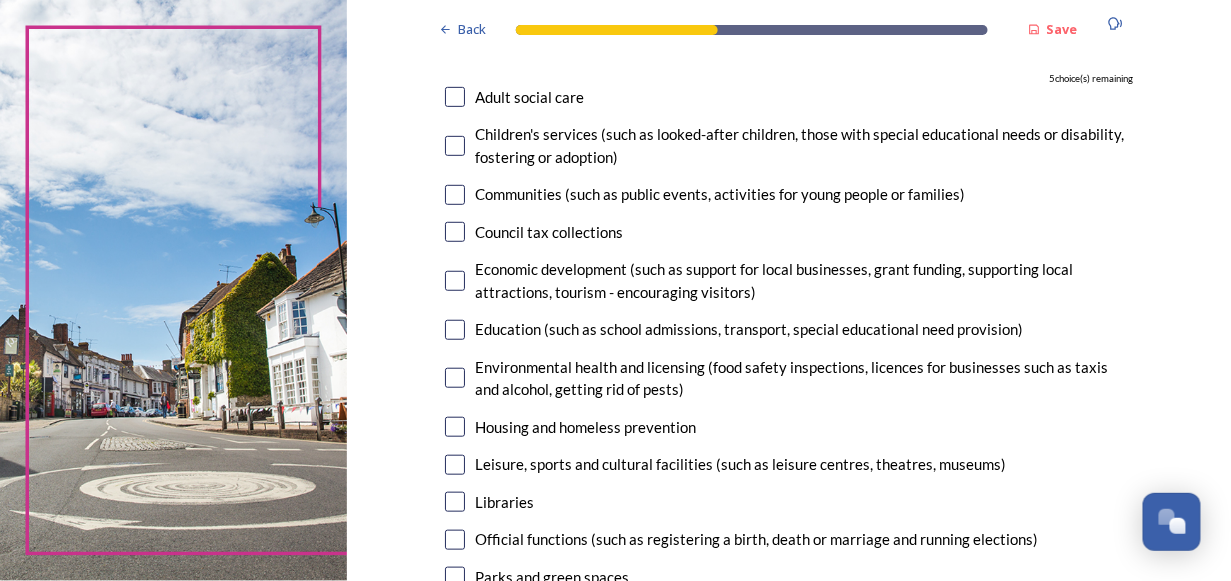 click at bounding box center (455, 465) 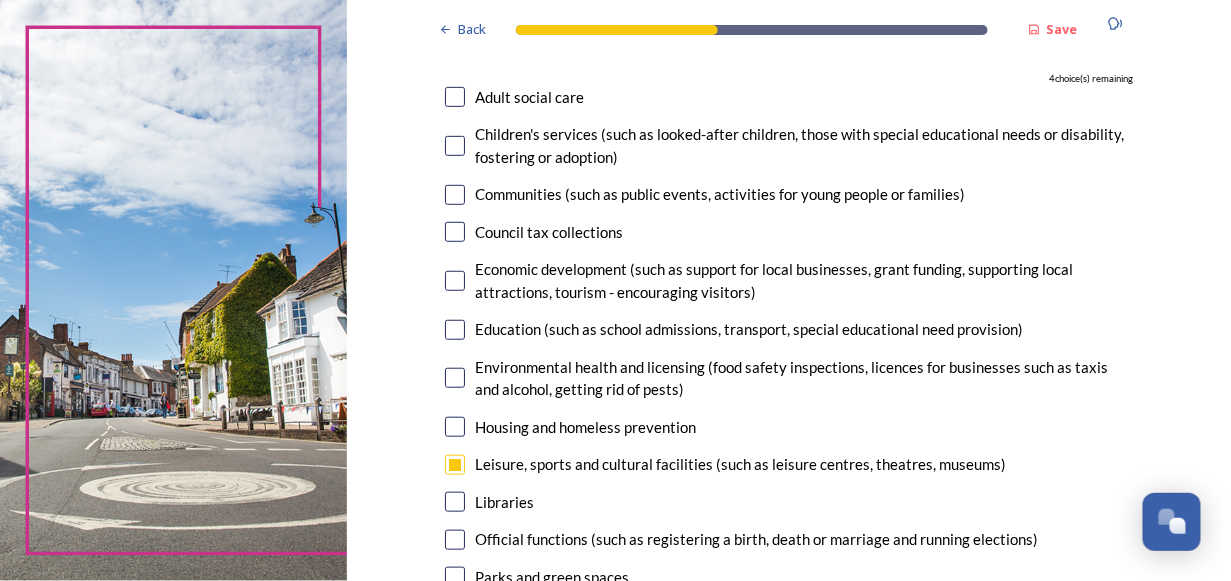 scroll, scrollTop: 300, scrollLeft: 0, axis: vertical 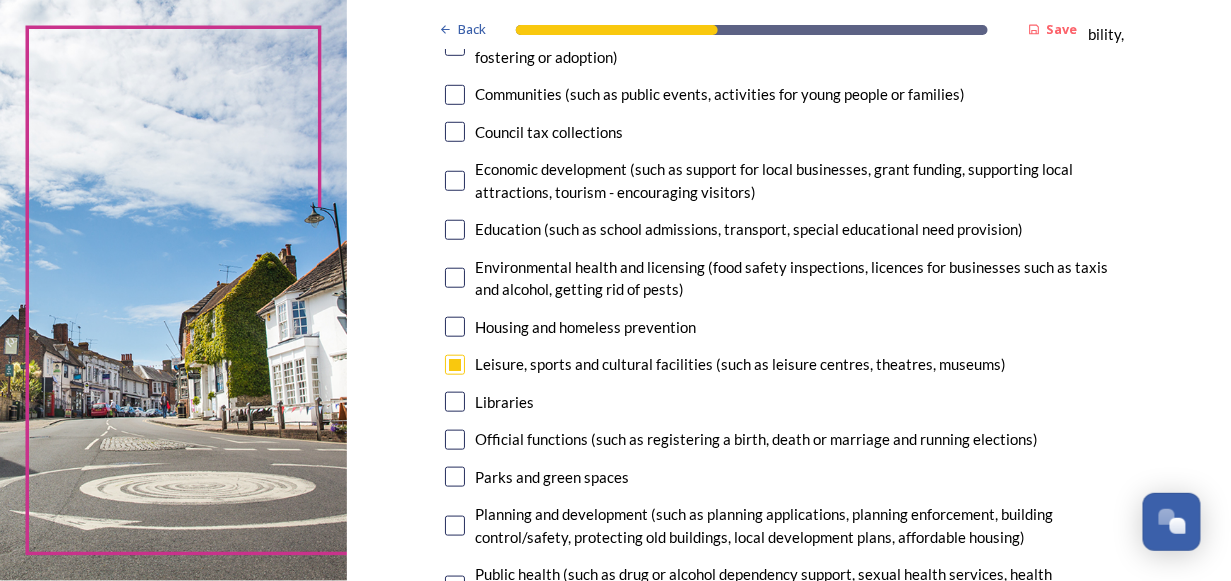 click at bounding box center (455, 402) 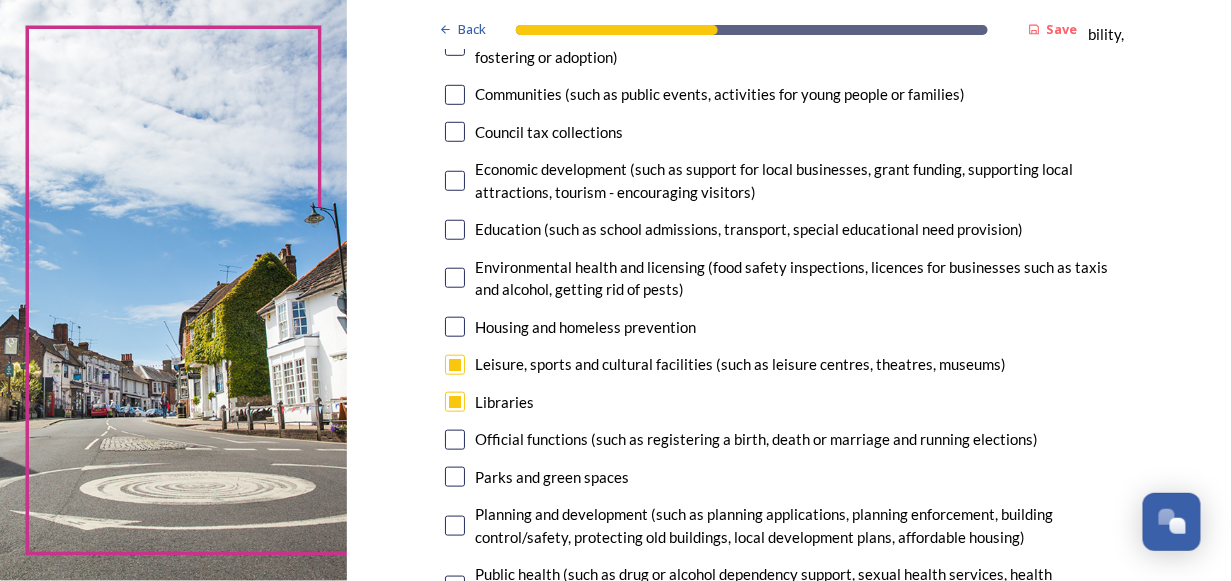 click at bounding box center (455, 477) 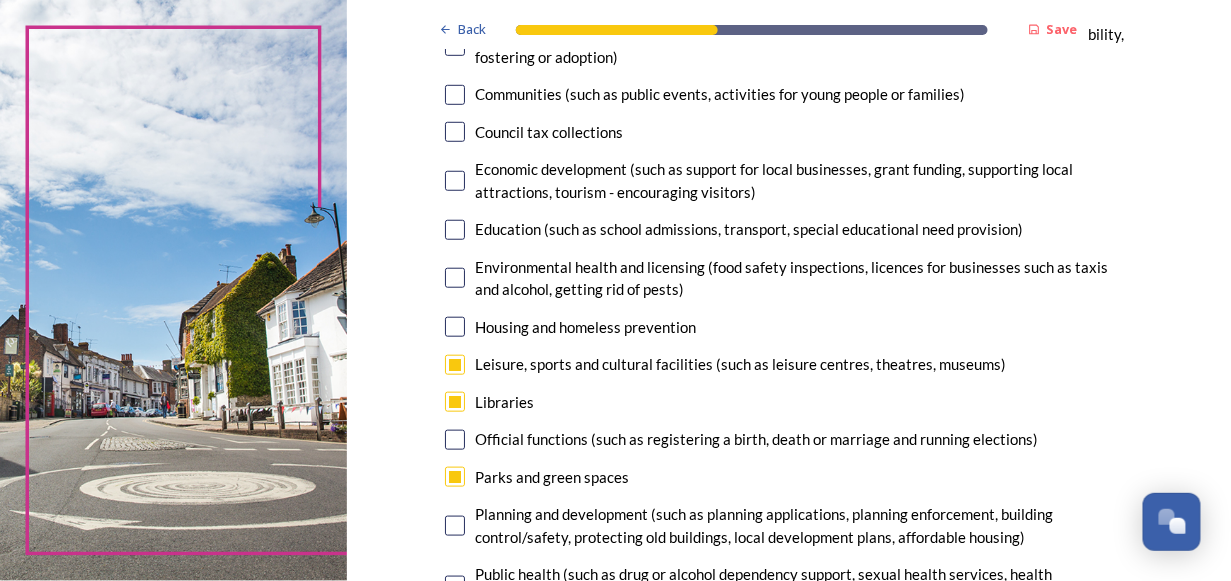 scroll, scrollTop: 400, scrollLeft: 0, axis: vertical 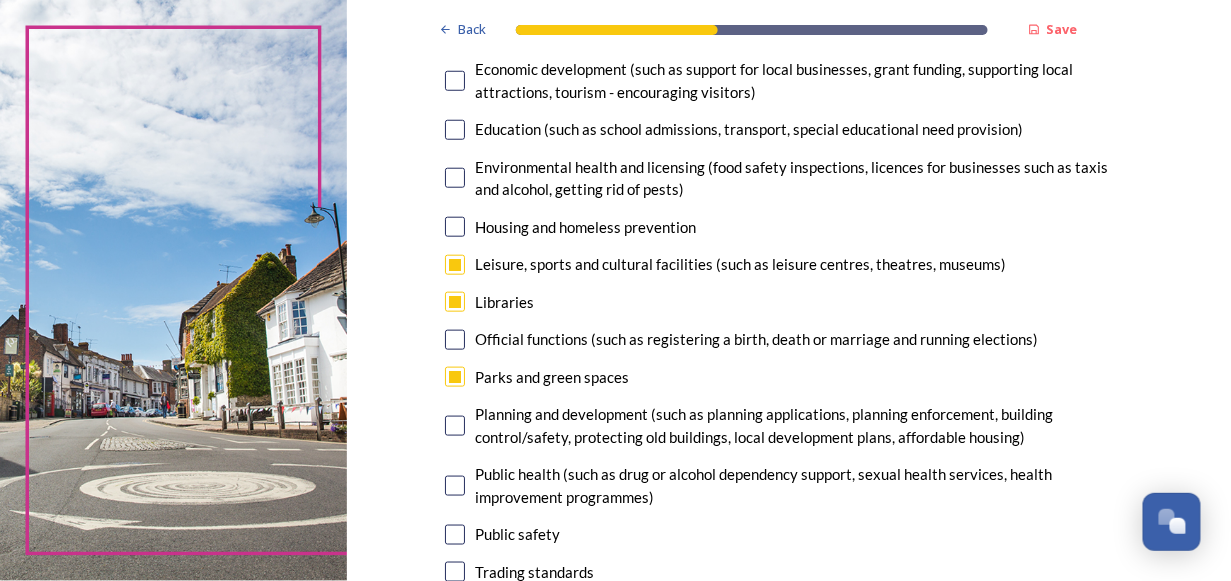 click at bounding box center (455, 426) 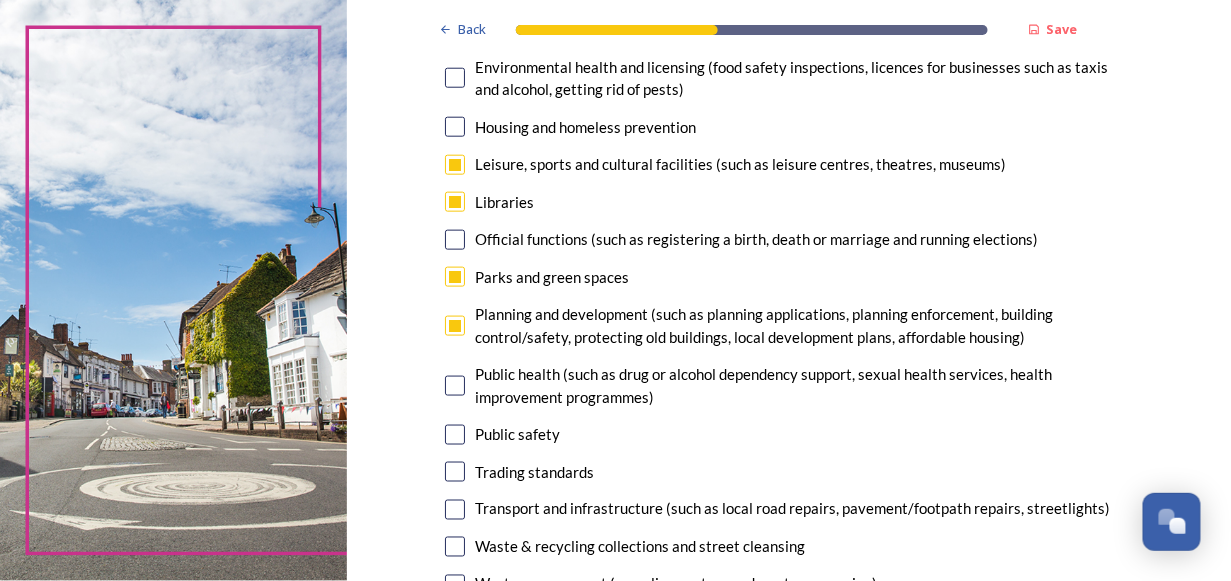 scroll, scrollTop: 600, scrollLeft: 0, axis: vertical 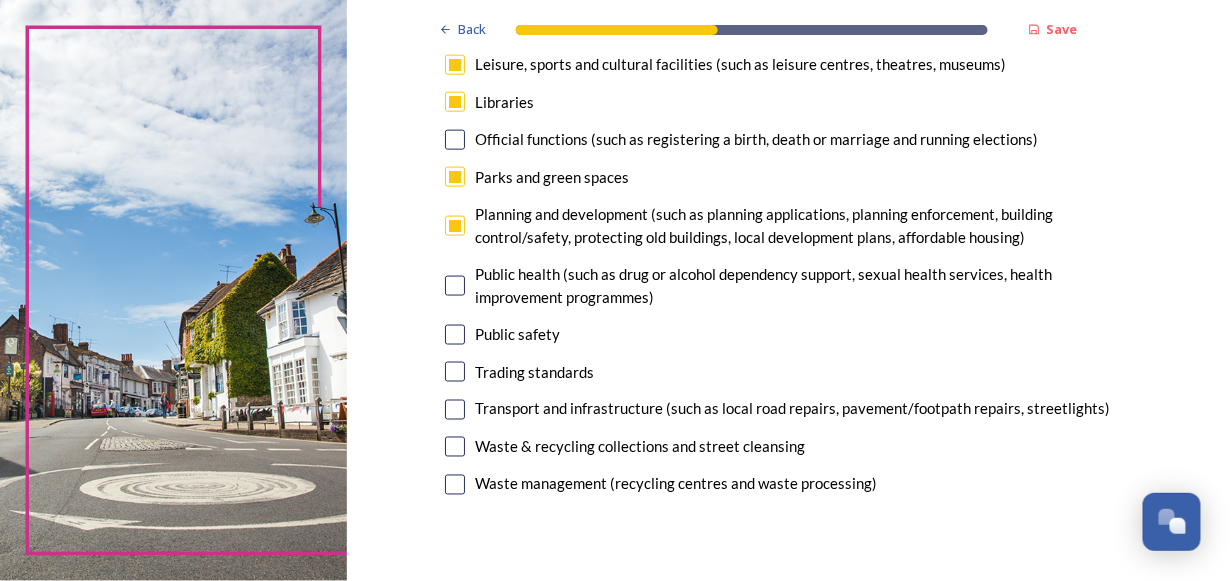 click at bounding box center (455, 447) 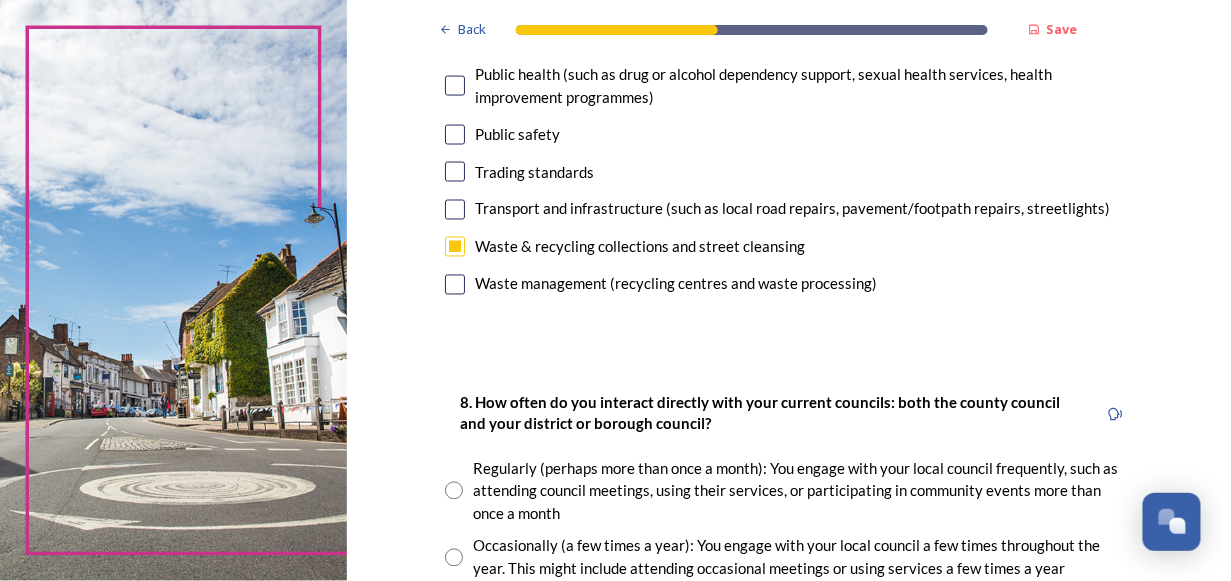 scroll, scrollTop: 900, scrollLeft: 0, axis: vertical 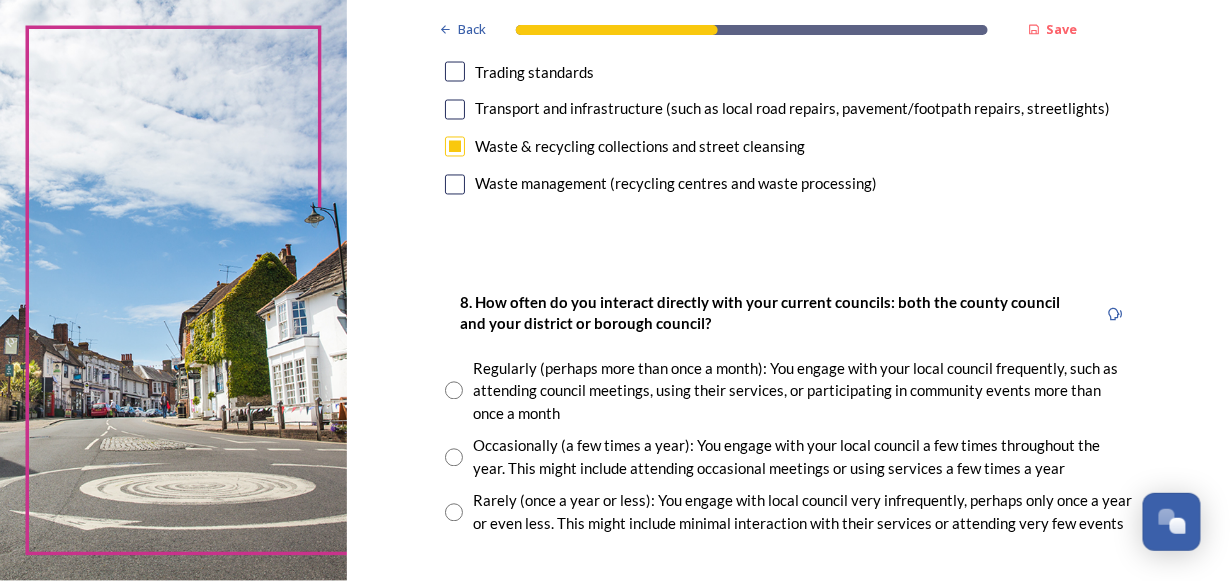 click at bounding box center [454, 391] 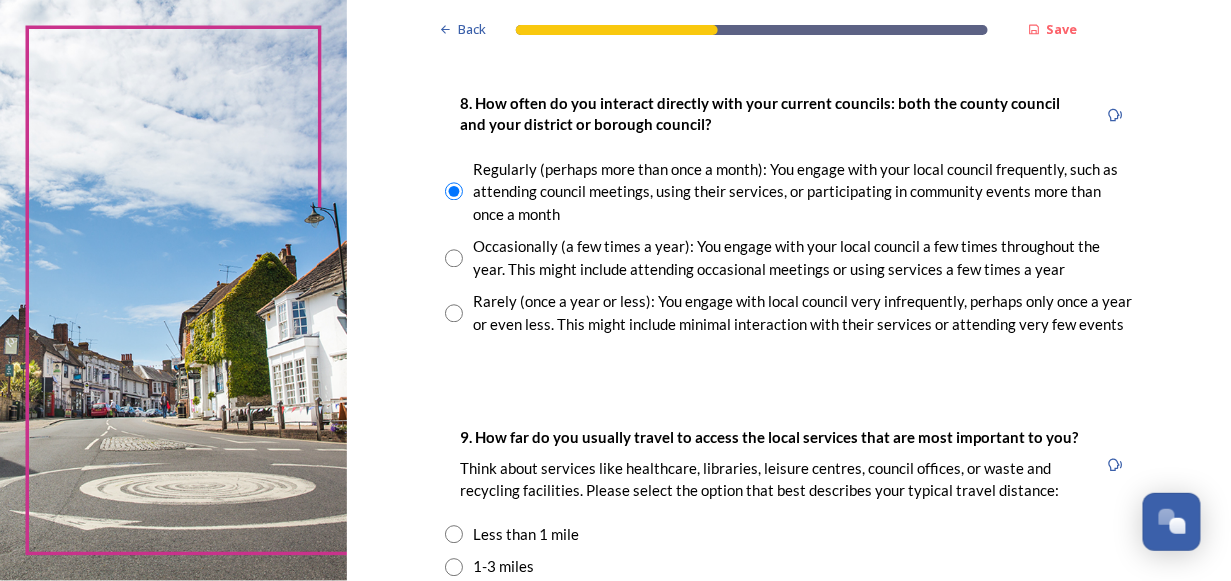 scroll, scrollTop: 1200, scrollLeft: 0, axis: vertical 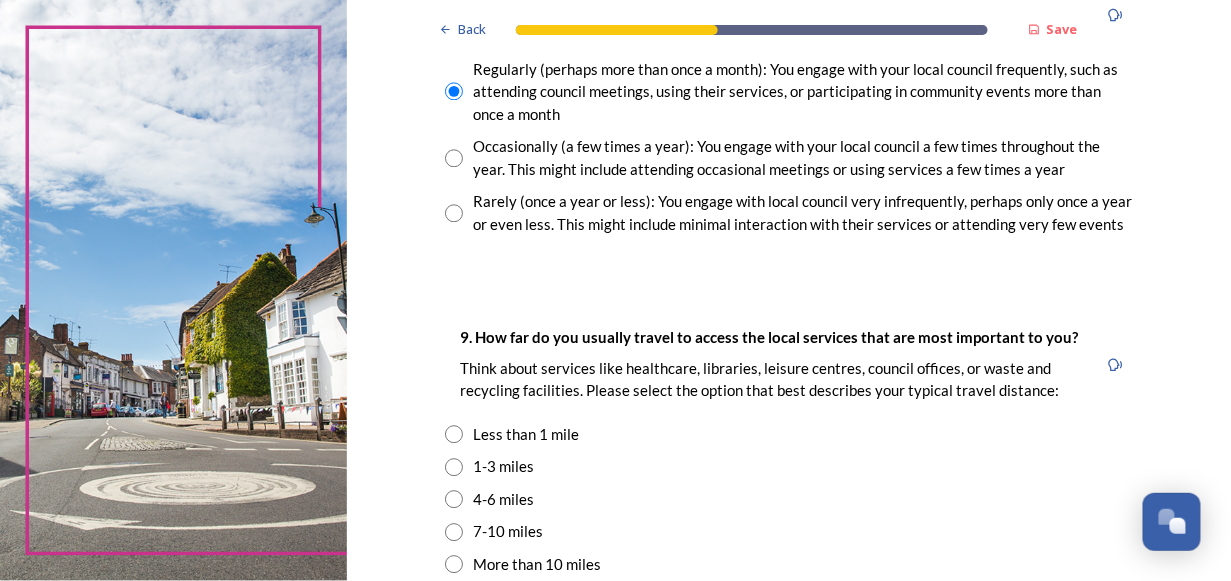 click at bounding box center (454, 467) 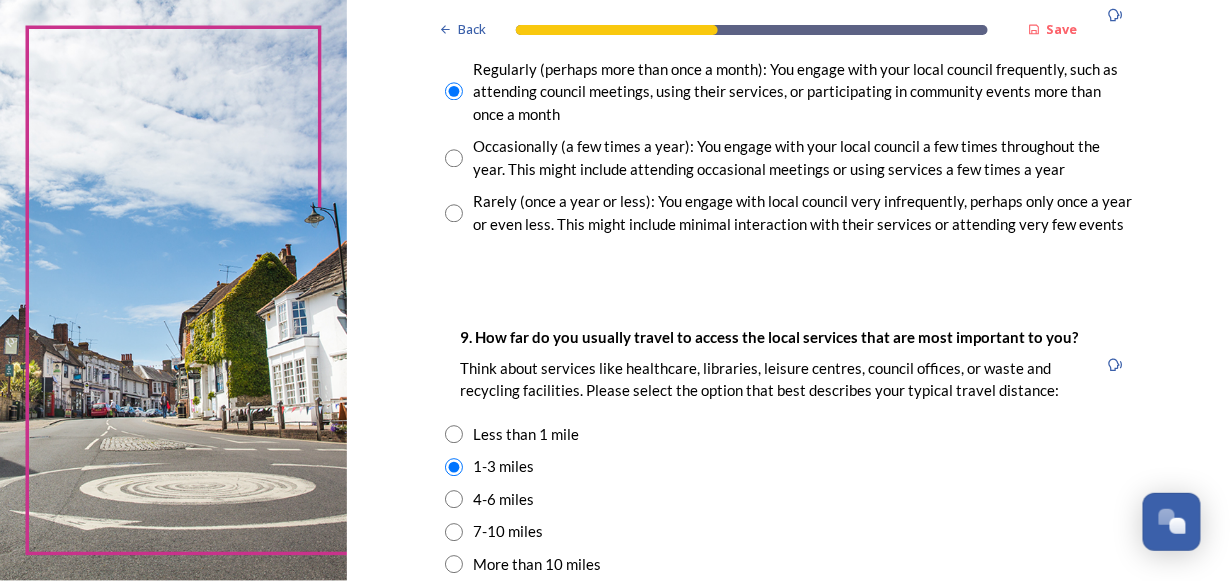 click at bounding box center [454, 467] 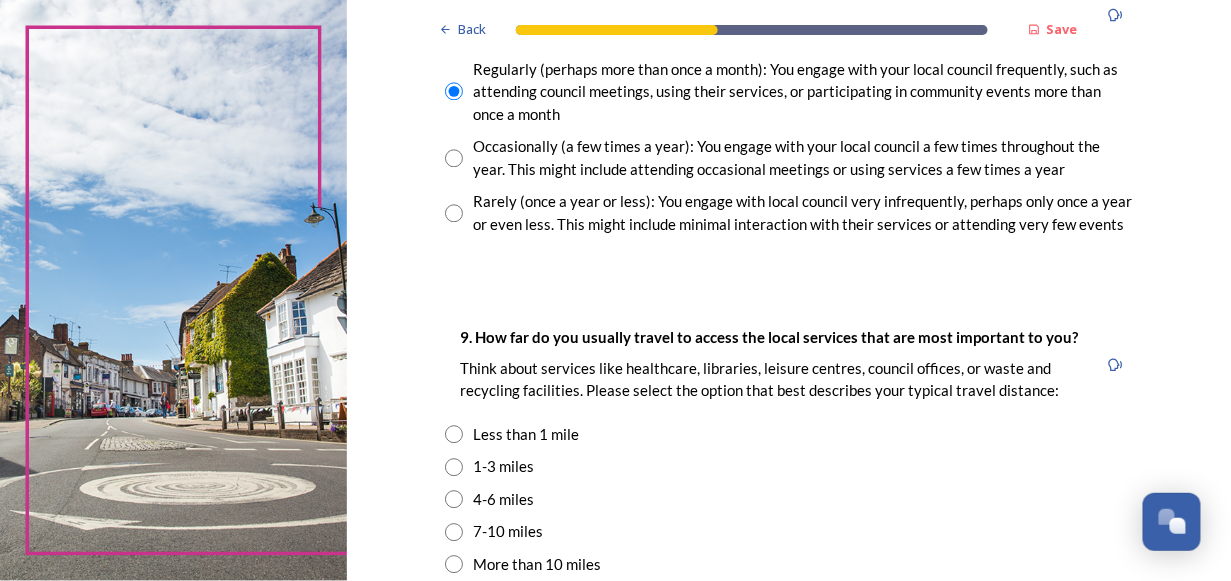 click at bounding box center [454, 499] 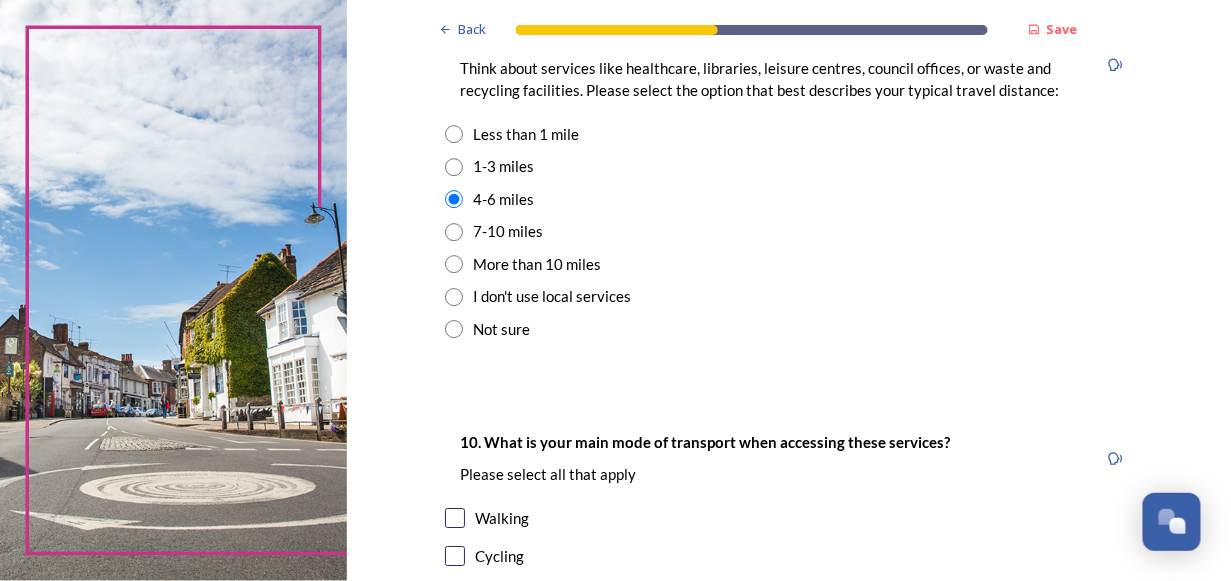 scroll, scrollTop: 1600, scrollLeft: 0, axis: vertical 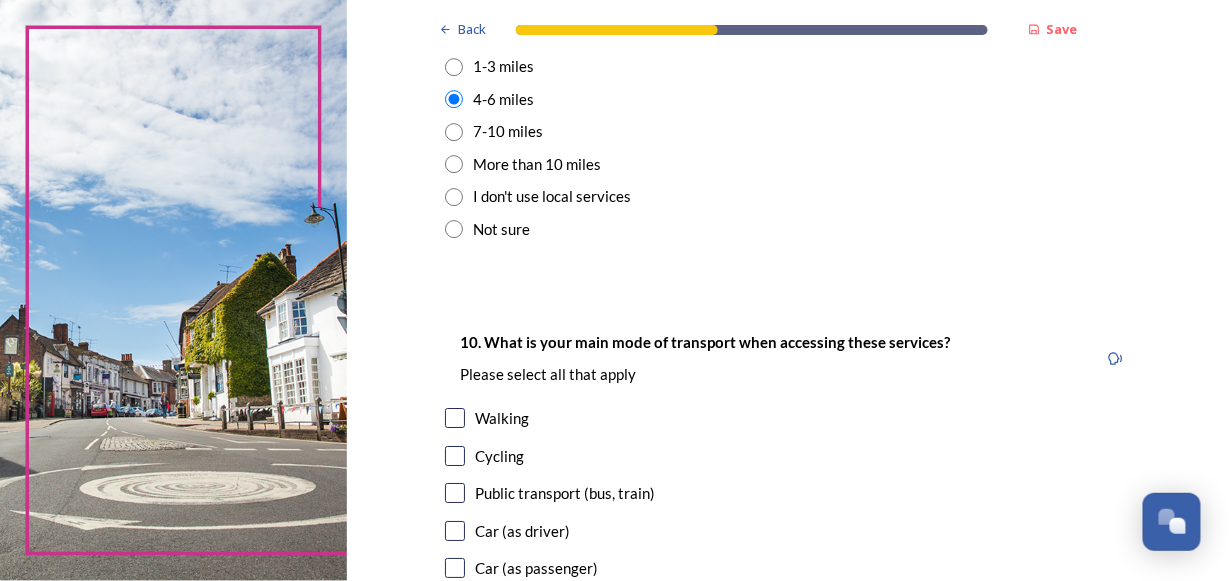click at bounding box center (455, 531) 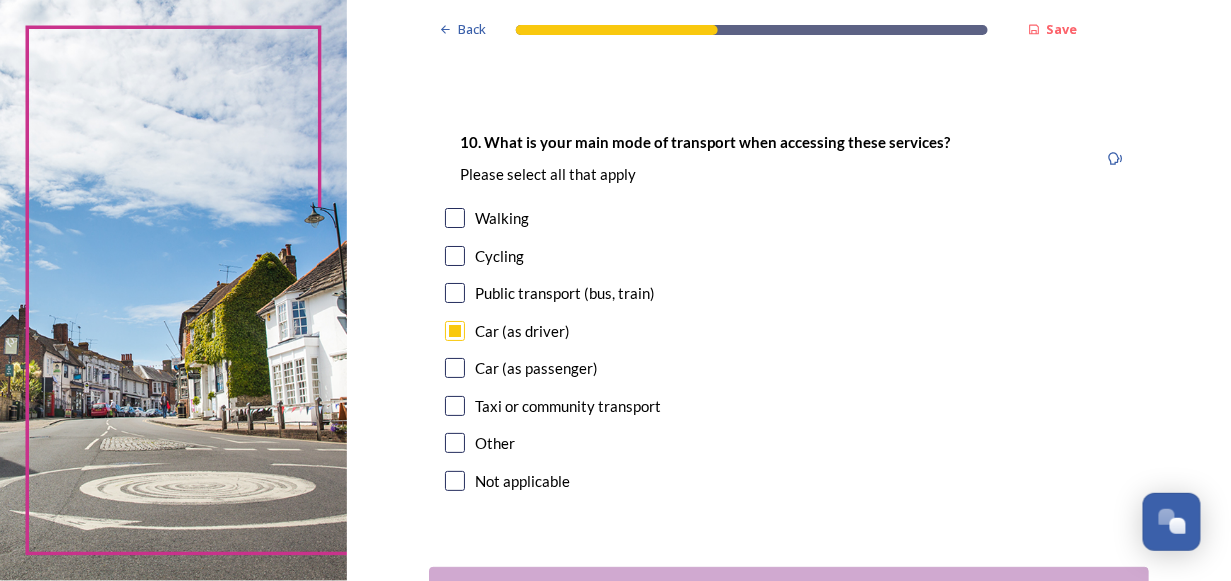 scroll, scrollTop: 1949, scrollLeft: 0, axis: vertical 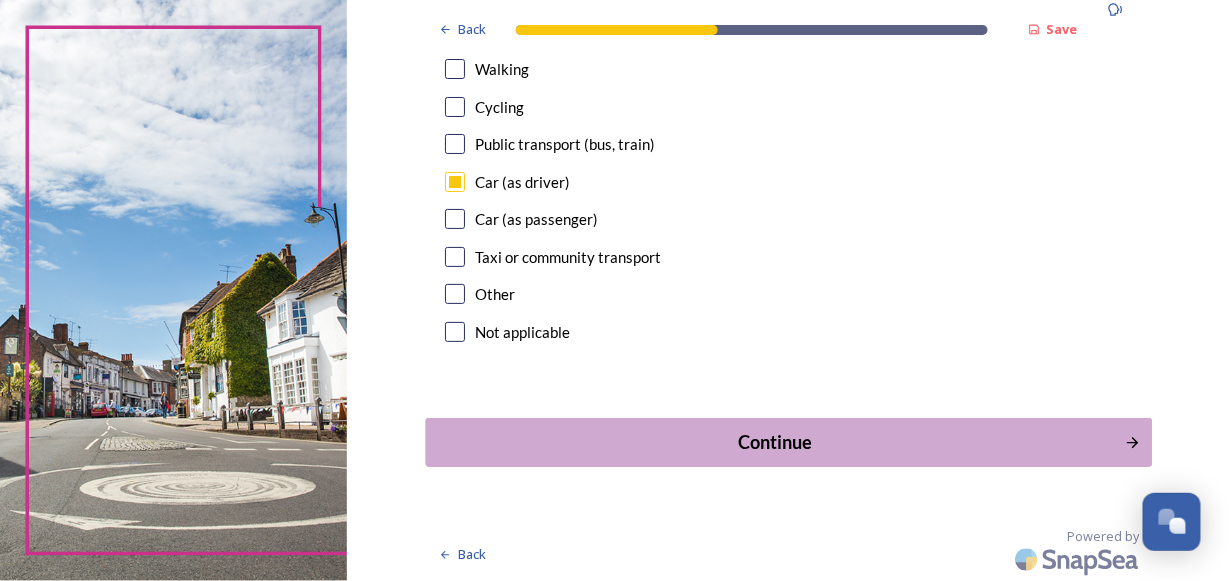 click on "Continue" at bounding box center (775, 442) 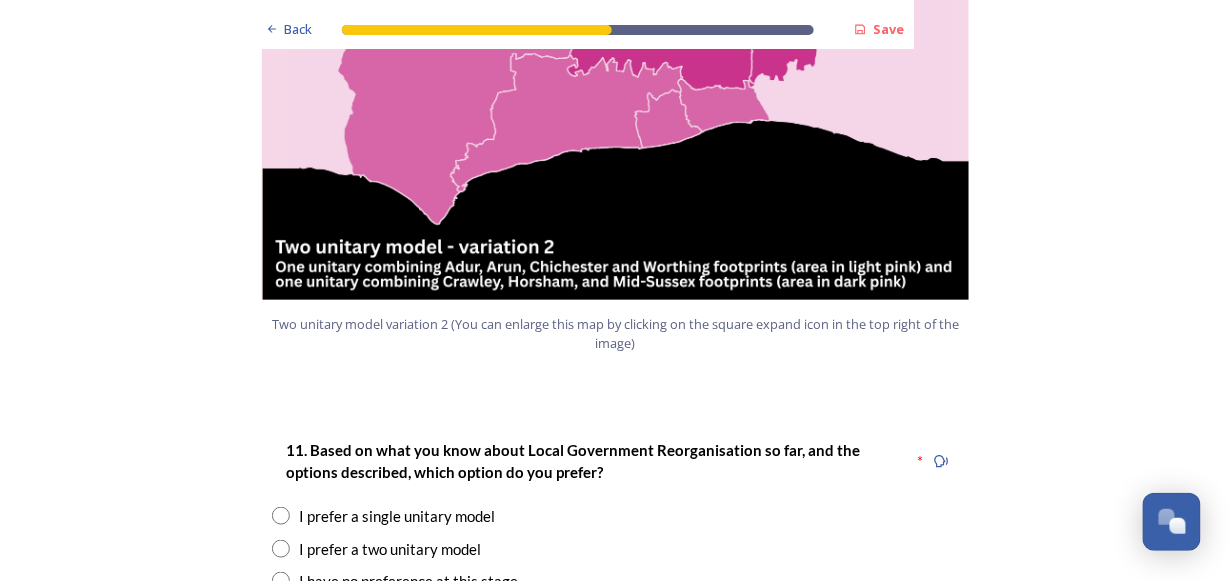 scroll, scrollTop: 2400, scrollLeft: 0, axis: vertical 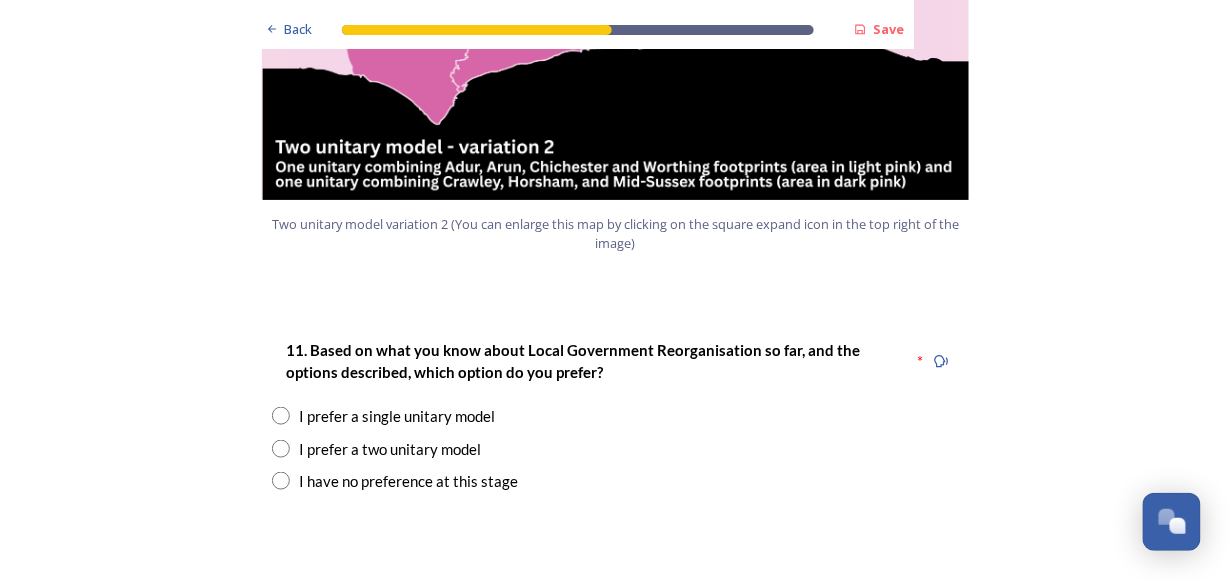 click at bounding box center [281, 416] 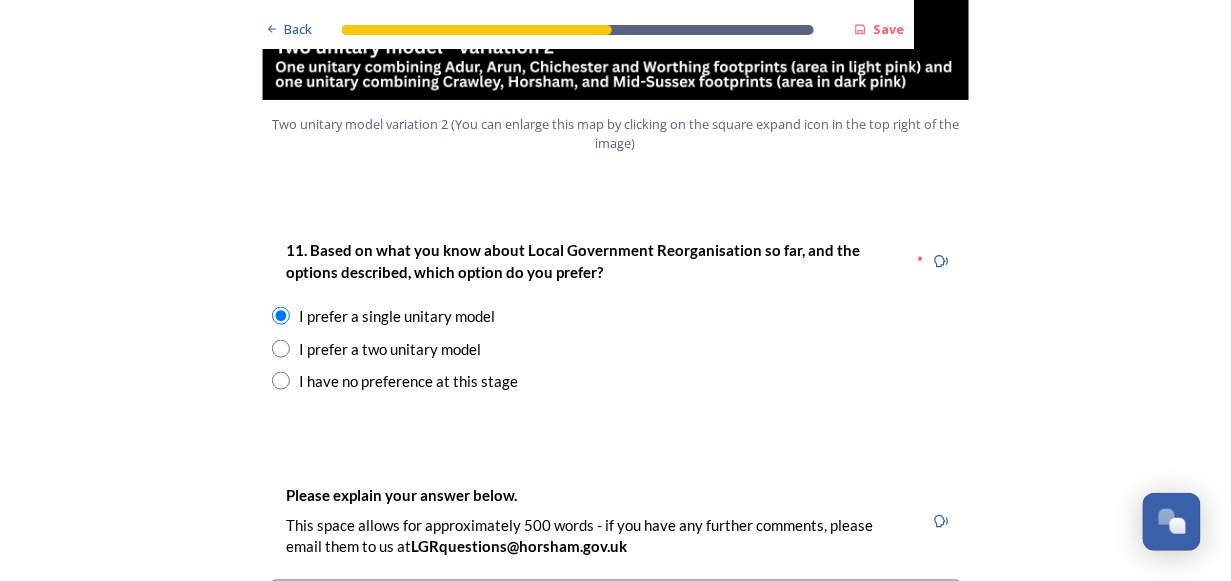 scroll, scrollTop: 2600, scrollLeft: 0, axis: vertical 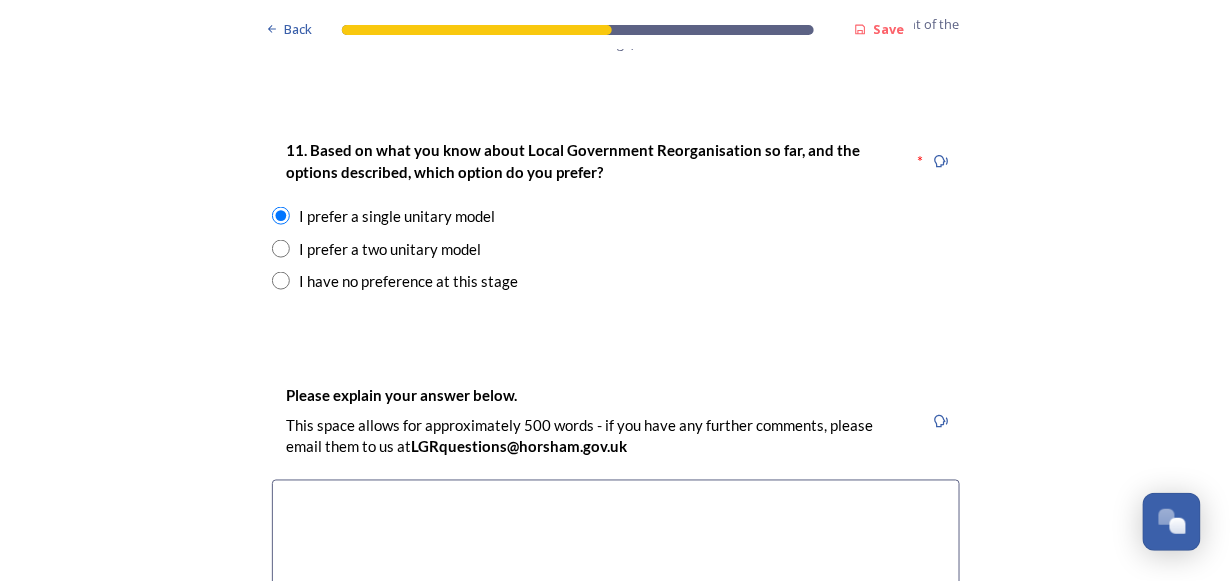 click at bounding box center [616, 592] 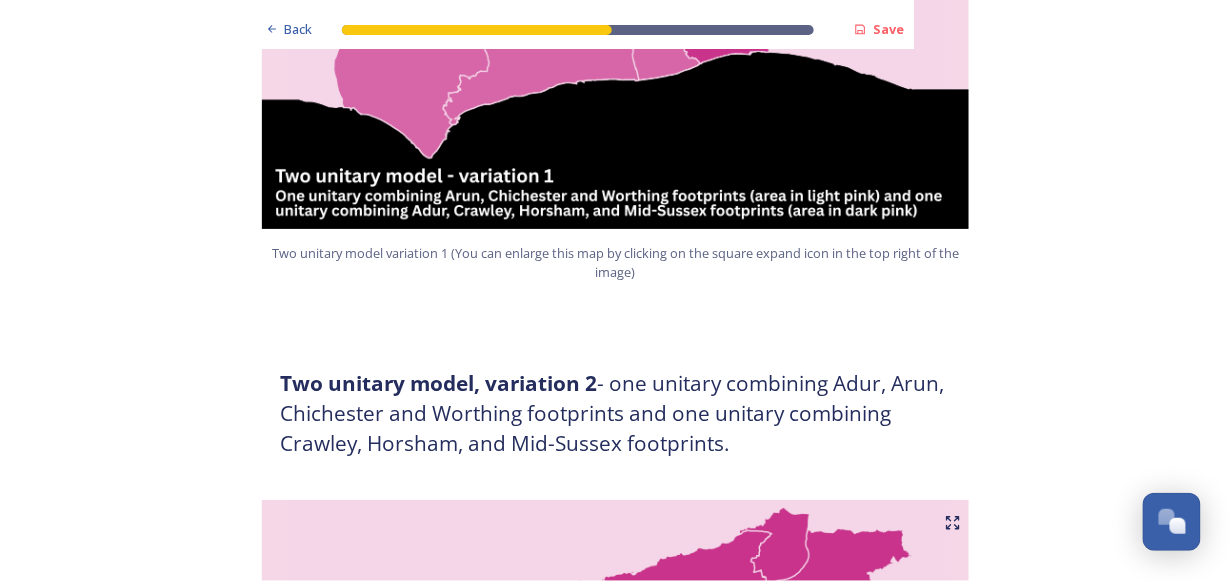scroll, scrollTop: 1500, scrollLeft: 0, axis: vertical 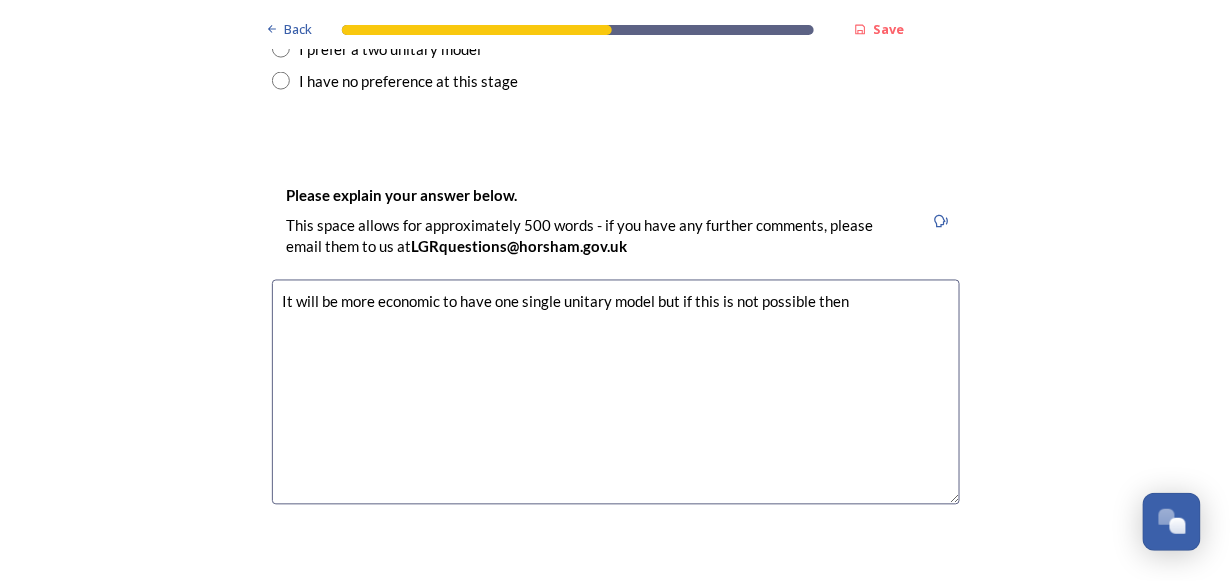 click on "It will be more economic to have one single unitary model but if this is not possible then" at bounding box center (616, 392) 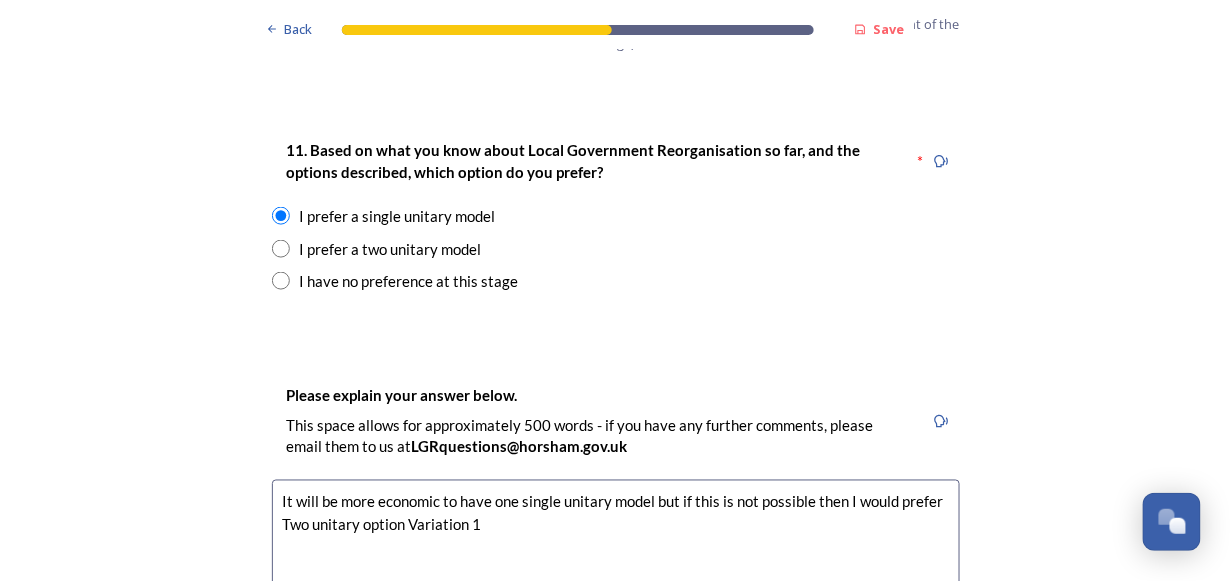 scroll, scrollTop: 2700, scrollLeft: 0, axis: vertical 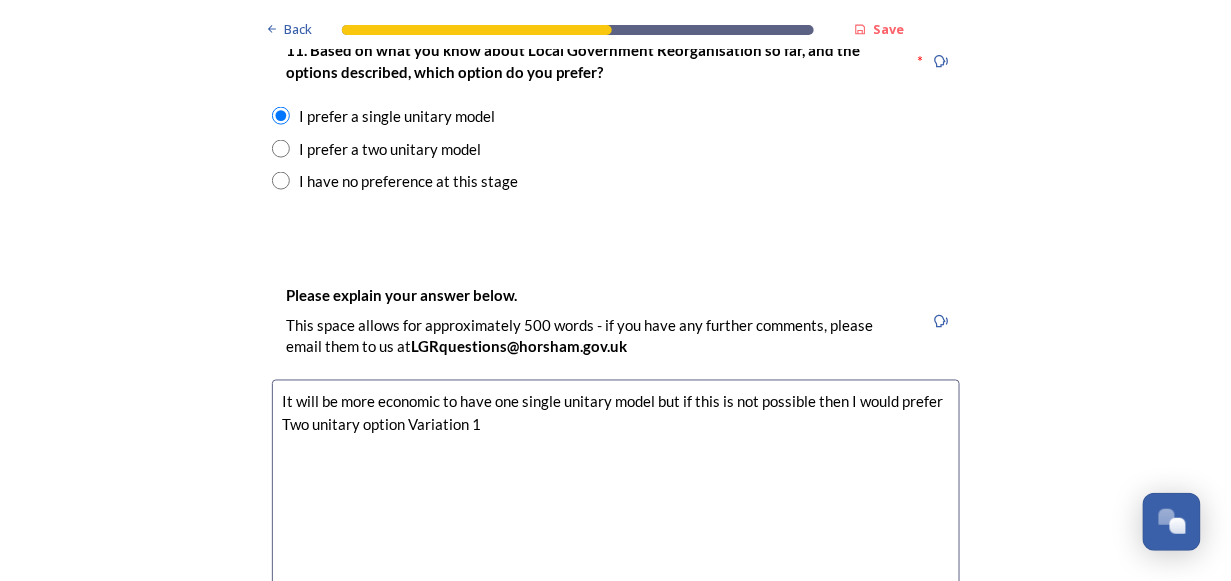 click on "It will be more economic to have one single unitary model but if this is not possible then I would prefer Two unitary option Variation 1" at bounding box center [616, 492] 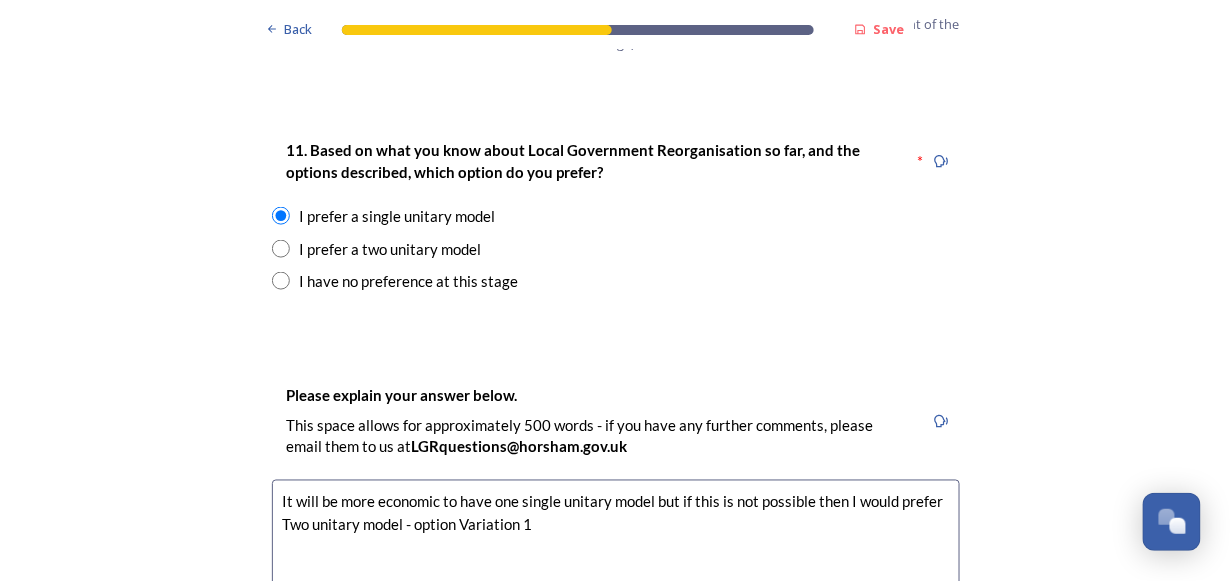 scroll, scrollTop: 2700, scrollLeft: 0, axis: vertical 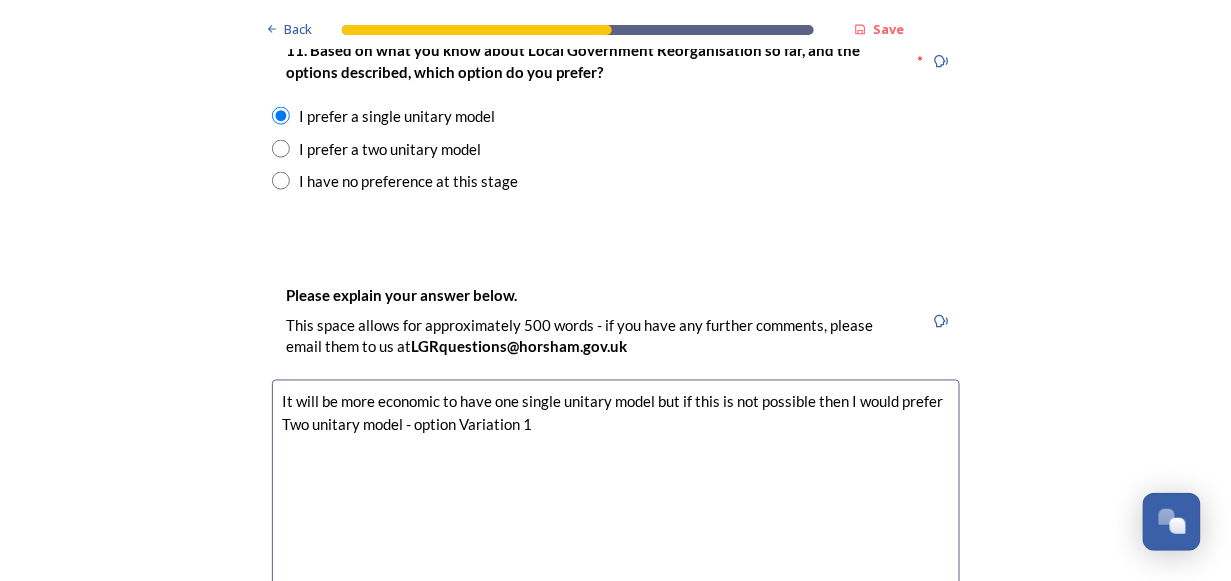 drag, startPoint x: 450, startPoint y: 426, endPoint x: 410, endPoint y: 425, distance: 40.012497 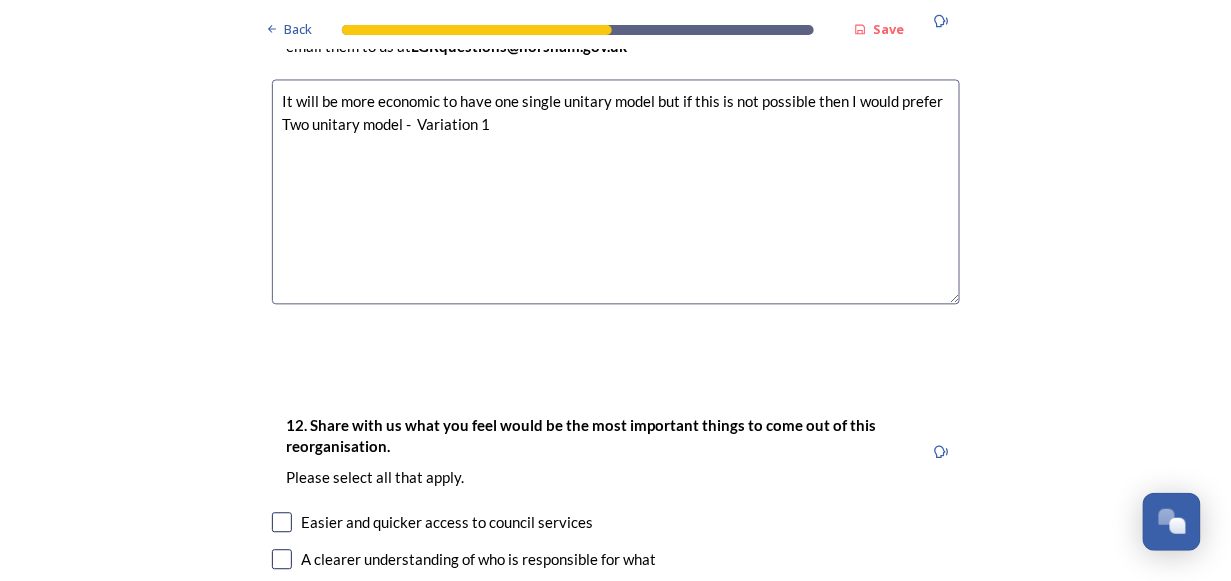 scroll, scrollTop: 3200, scrollLeft: 0, axis: vertical 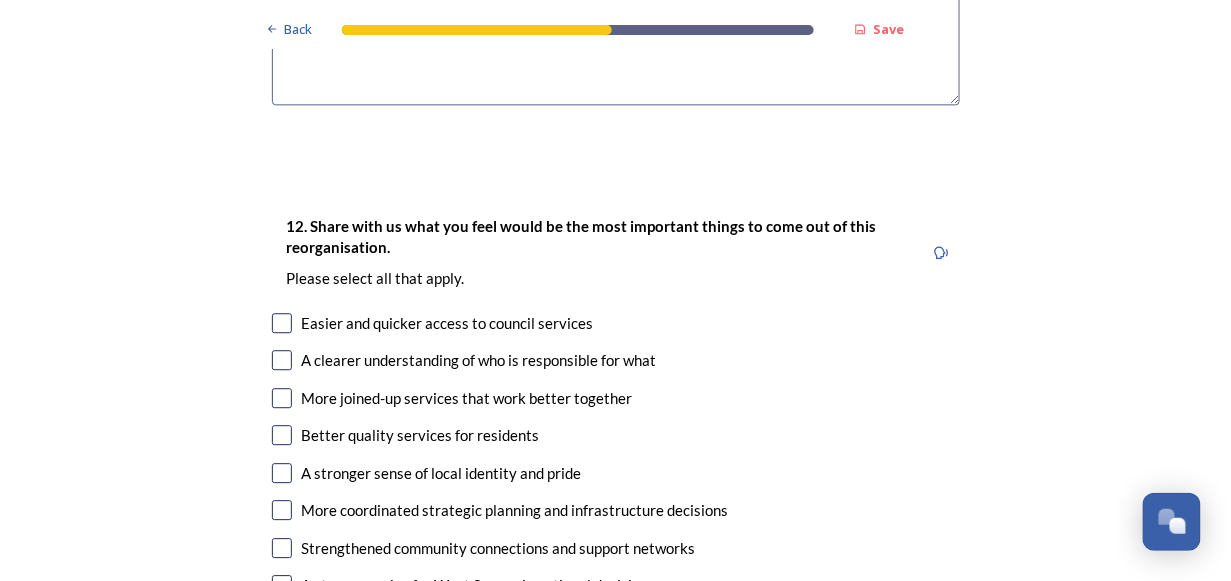 type on "It will be more economic to have one single unitary model but if this is not possible then I would prefer Two unitary model -  Variation 1" 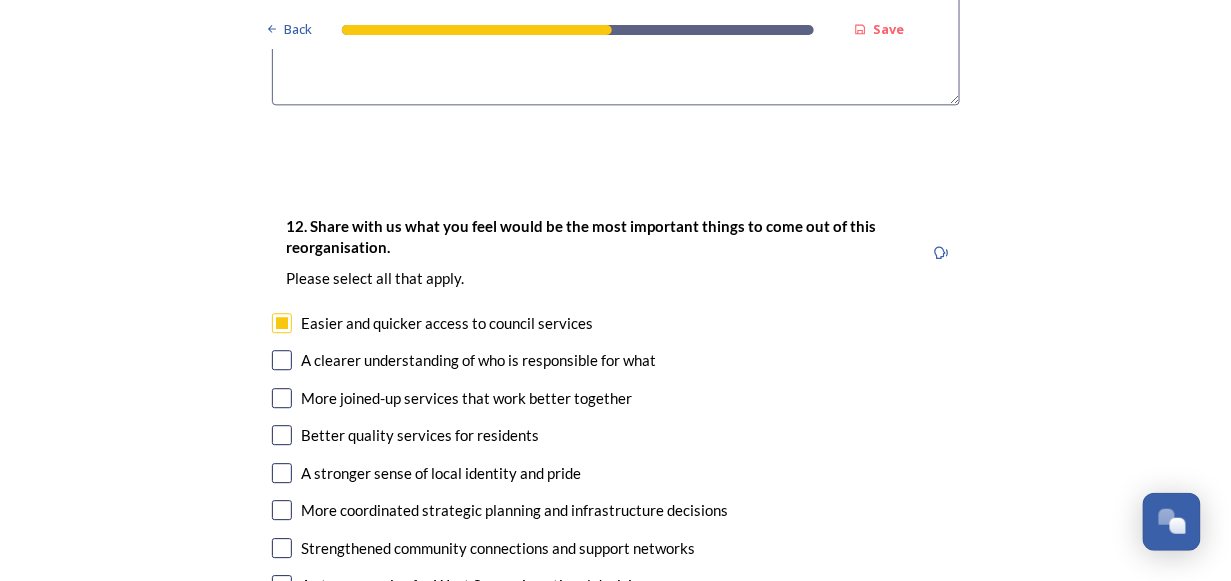 click at bounding box center (282, 360) 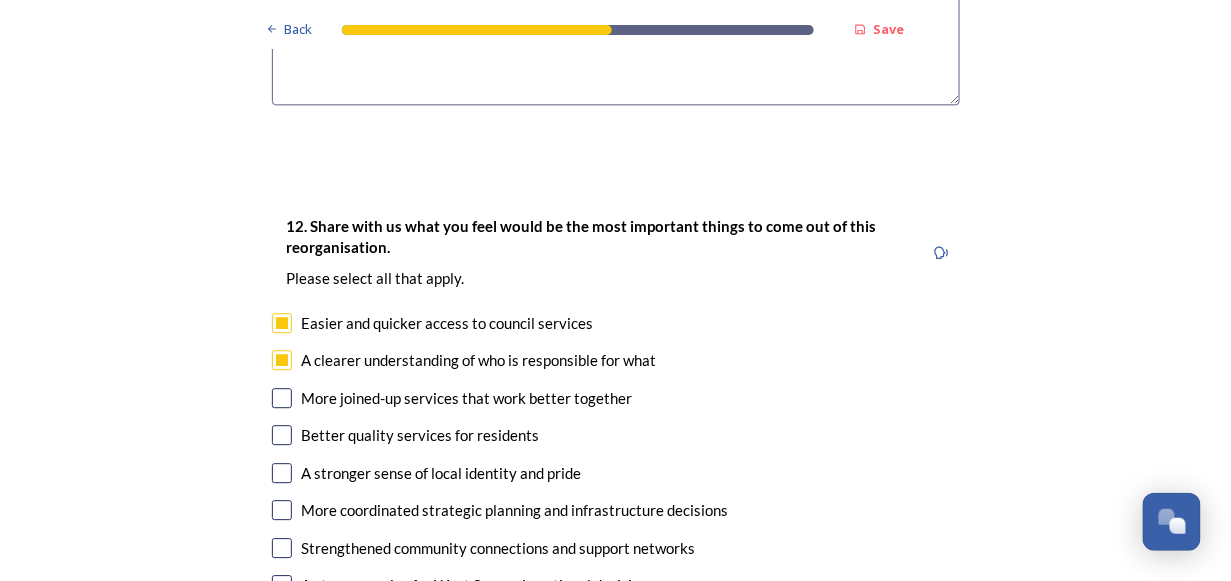 drag, startPoint x: 270, startPoint y: 393, endPoint x: 271, endPoint y: 411, distance: 18.027756 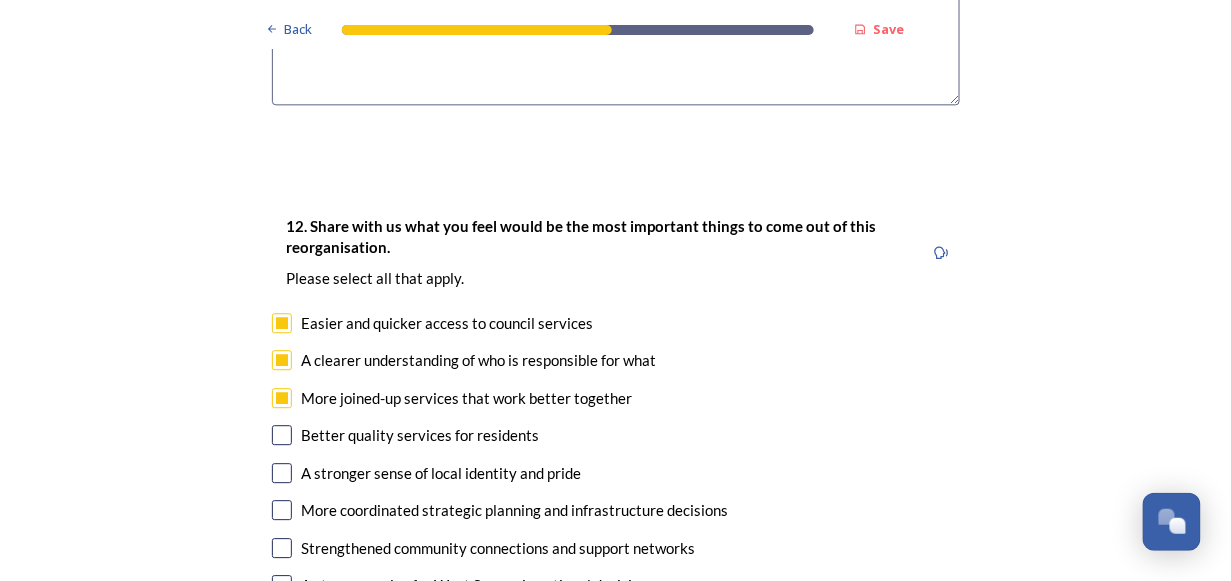 click at bounding box center [282, 435] 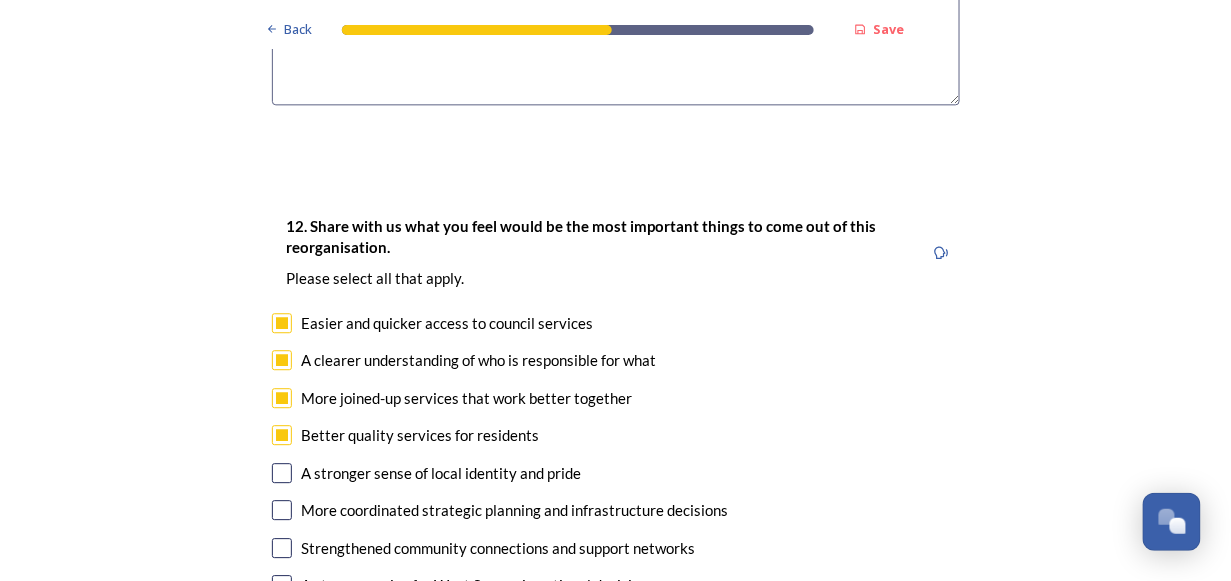 click at bounding box center (282, 510) 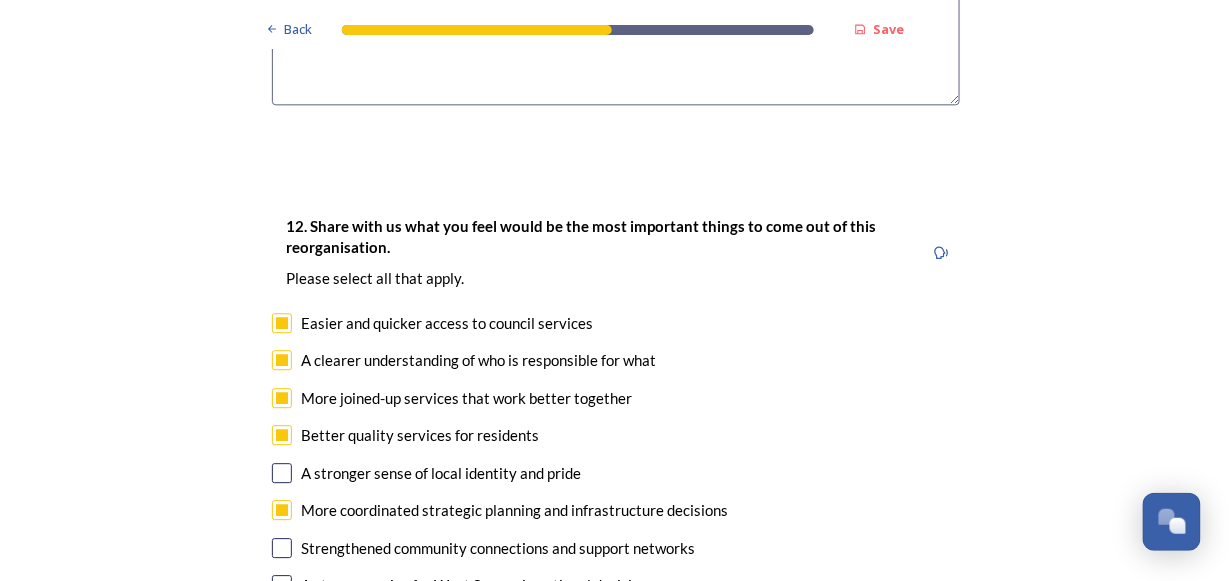 scroll, scrollTop: 3300, scrollLeft: 0, axis: vertical 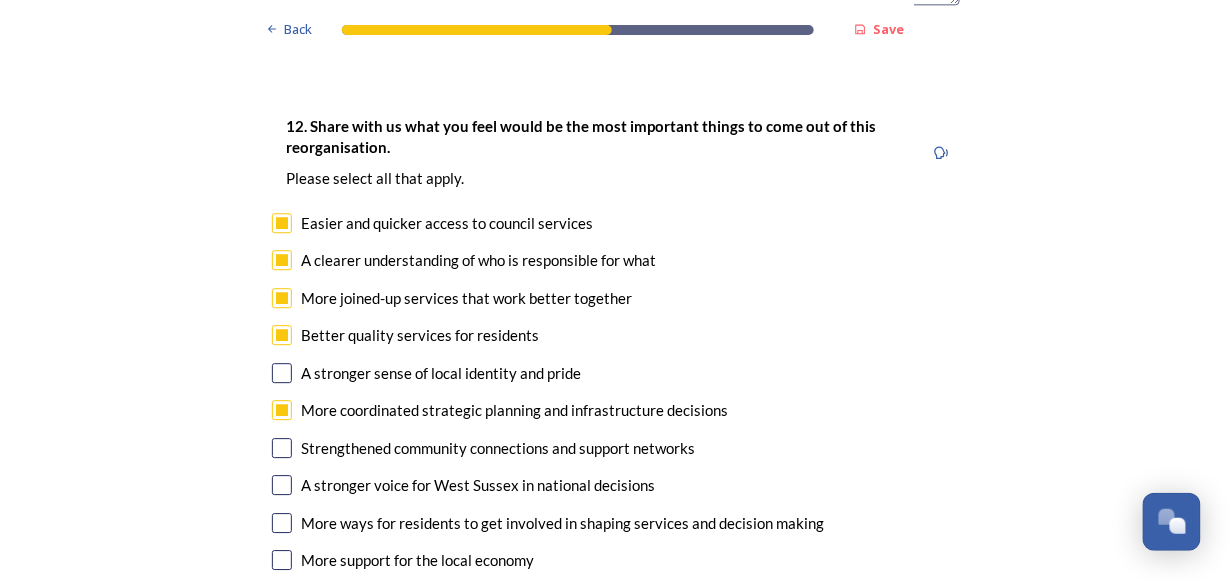 click at bounding box center (282, 523) 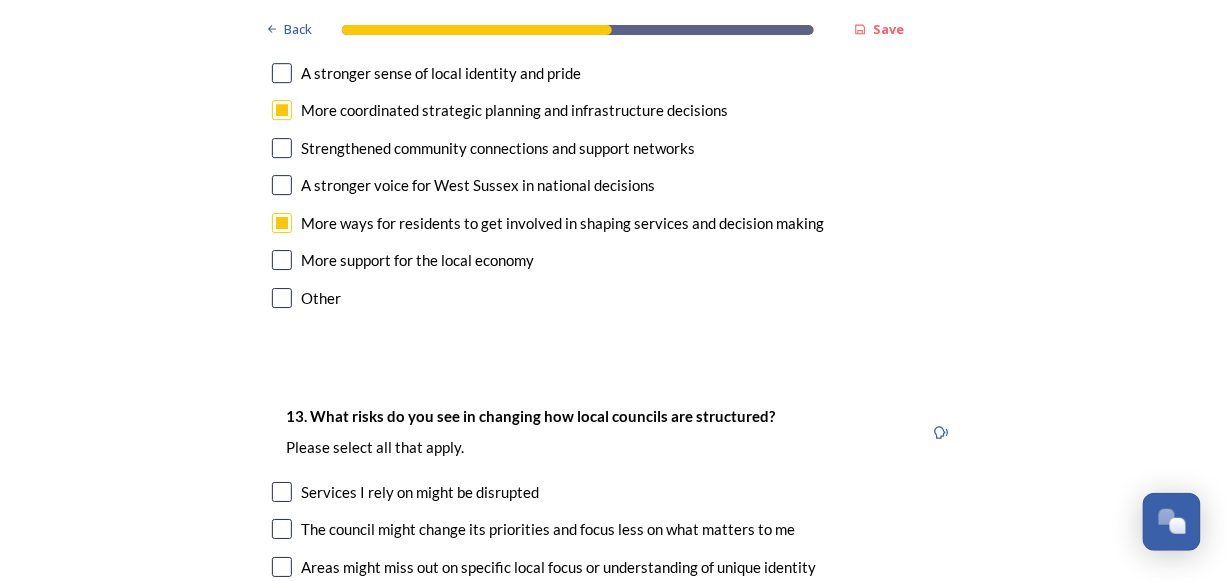 scroll, scrollTop: 3700, scrollLeft: 0, axis: vertical 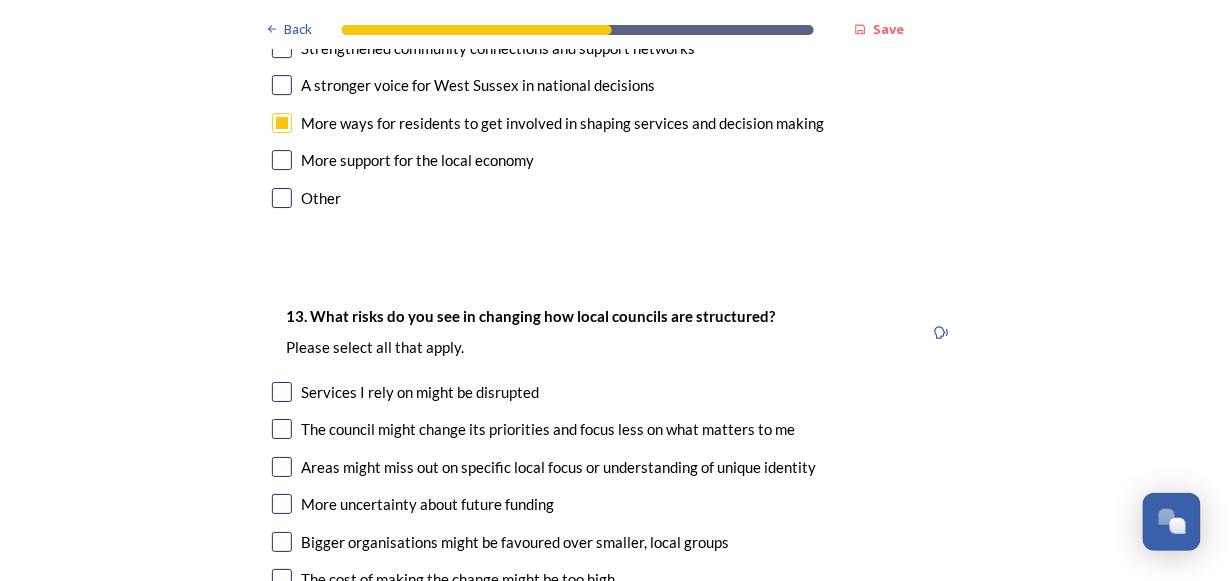 click at bounding box center (282, 429) 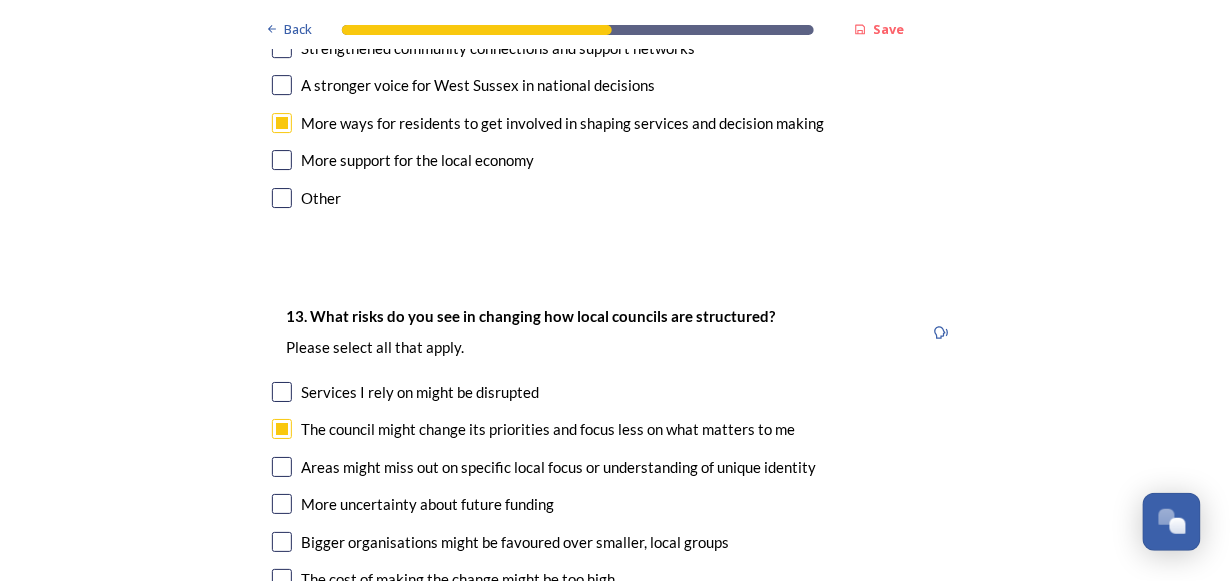 click at bounding box center [282, 467] 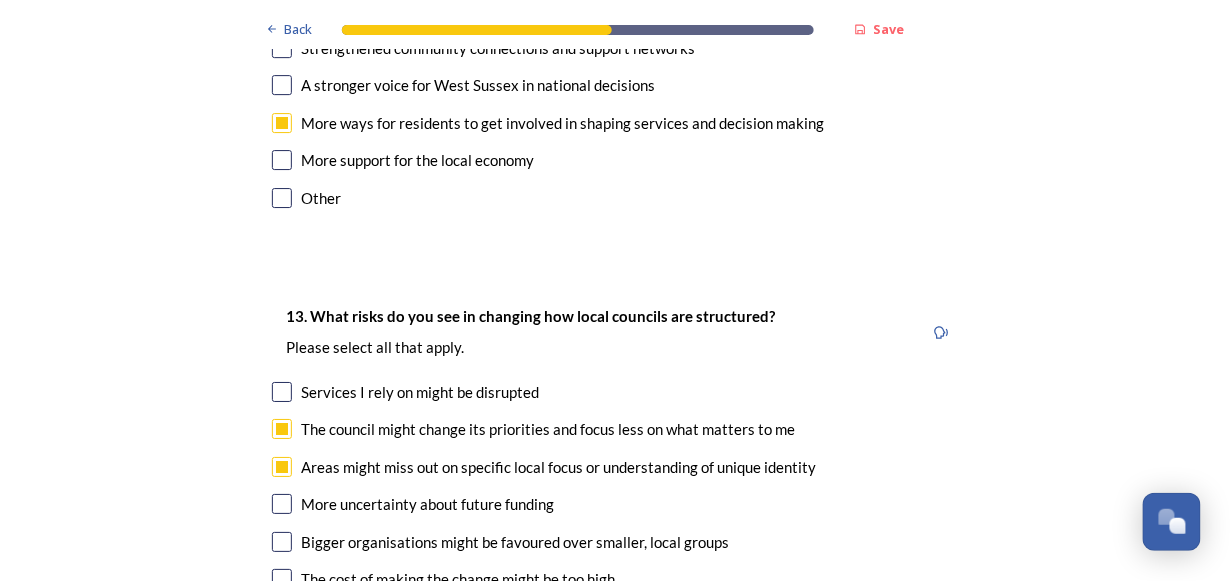scroll, scrollTop: 3800, scrollLeft: 0, axis: vertical 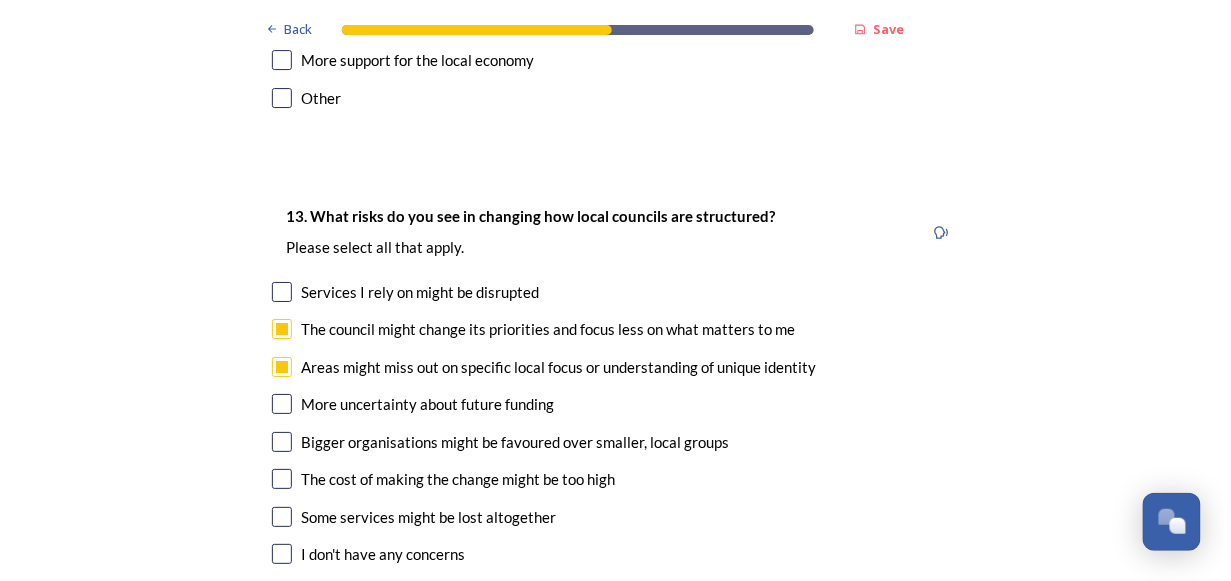 click at bounding box center (282, 442) 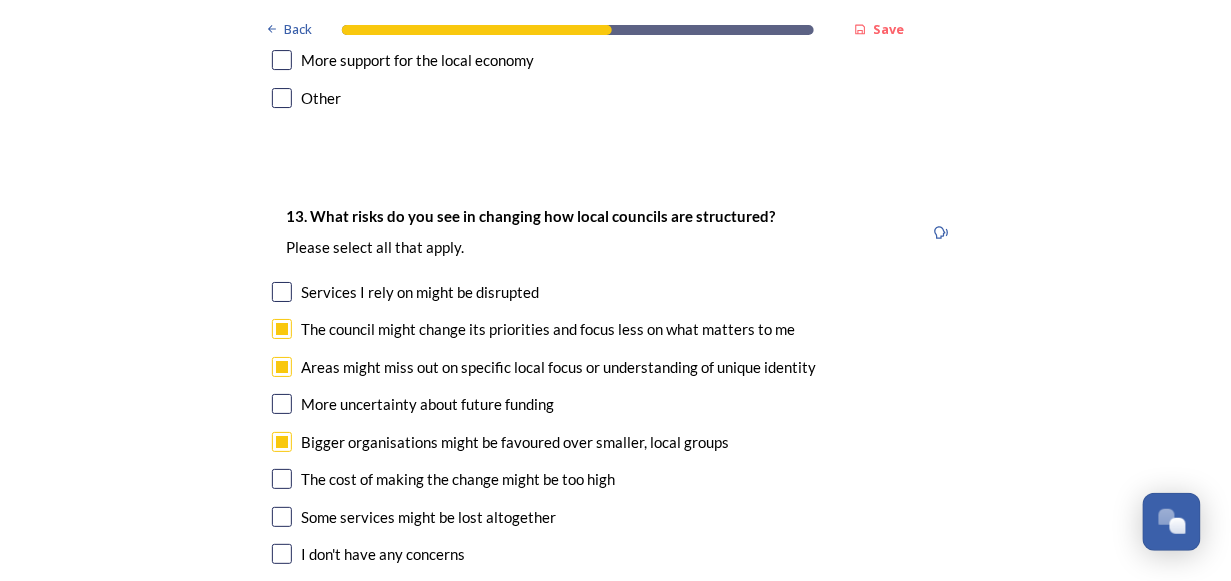 click at bounding box center (282, 479) 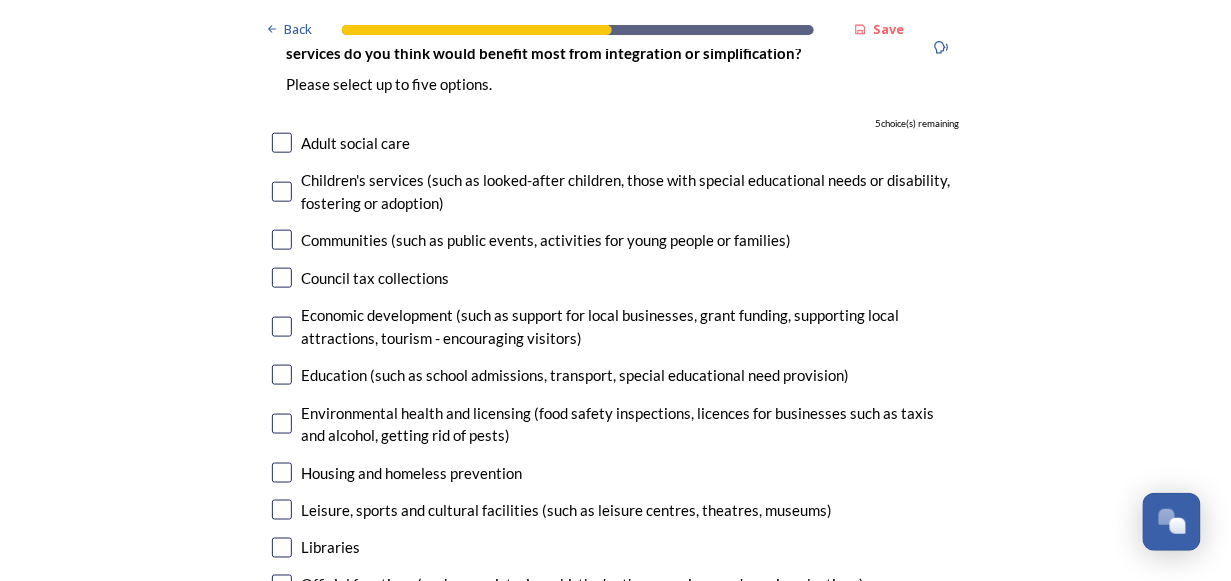 scroll, scrollTop: 4600, scrollLeft: 0, axis: vertical 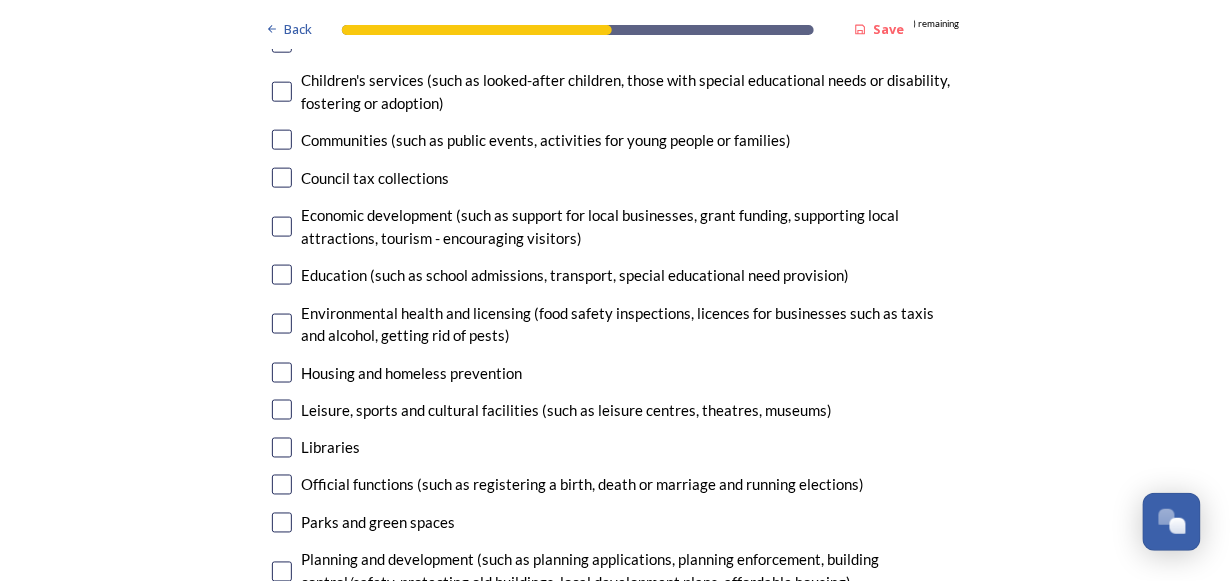 click at bounding box center (282, 410) 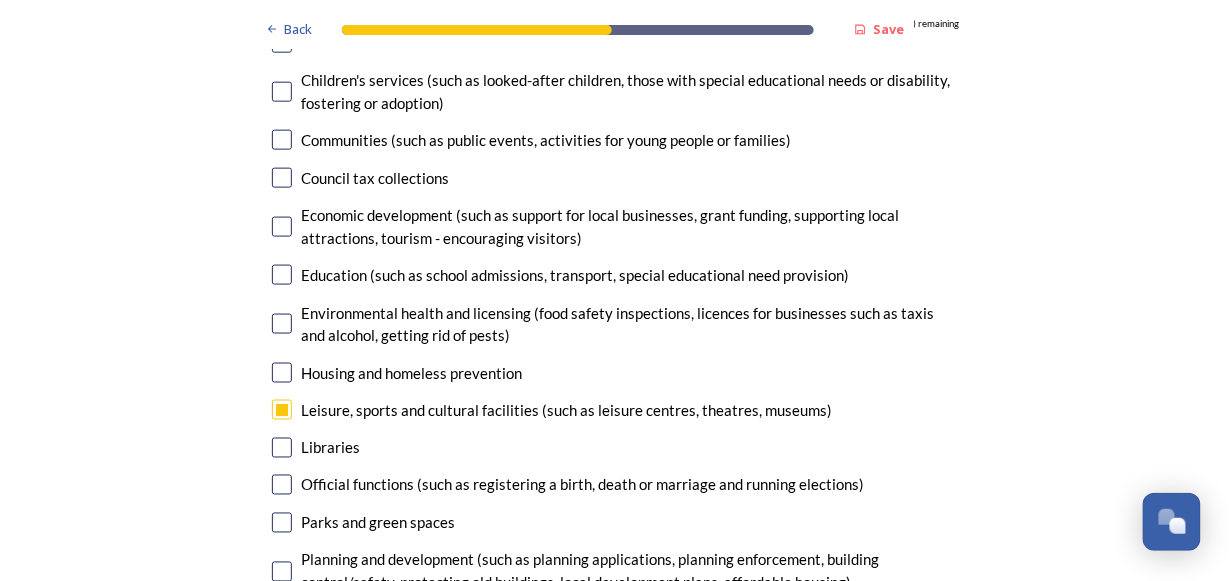 drag, startPoint x: 268, startPoint y: 442, endPoint x: 278, endPoint y: 446, distance: 10.770329 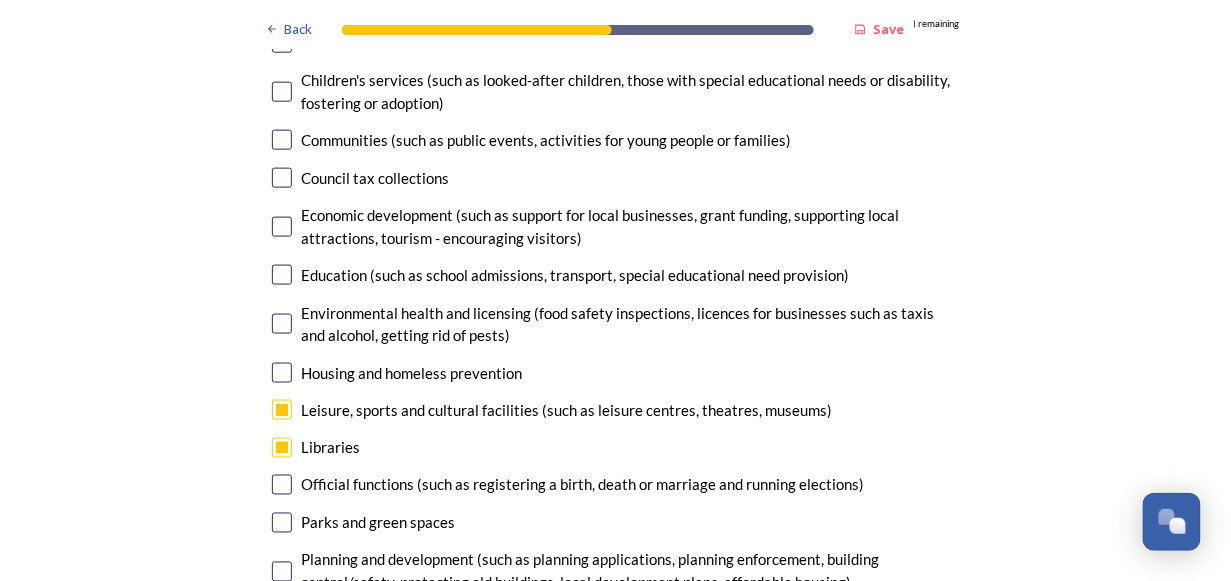scroll, scrollTop: 4700, scrollLeft: 0, axis: vertical 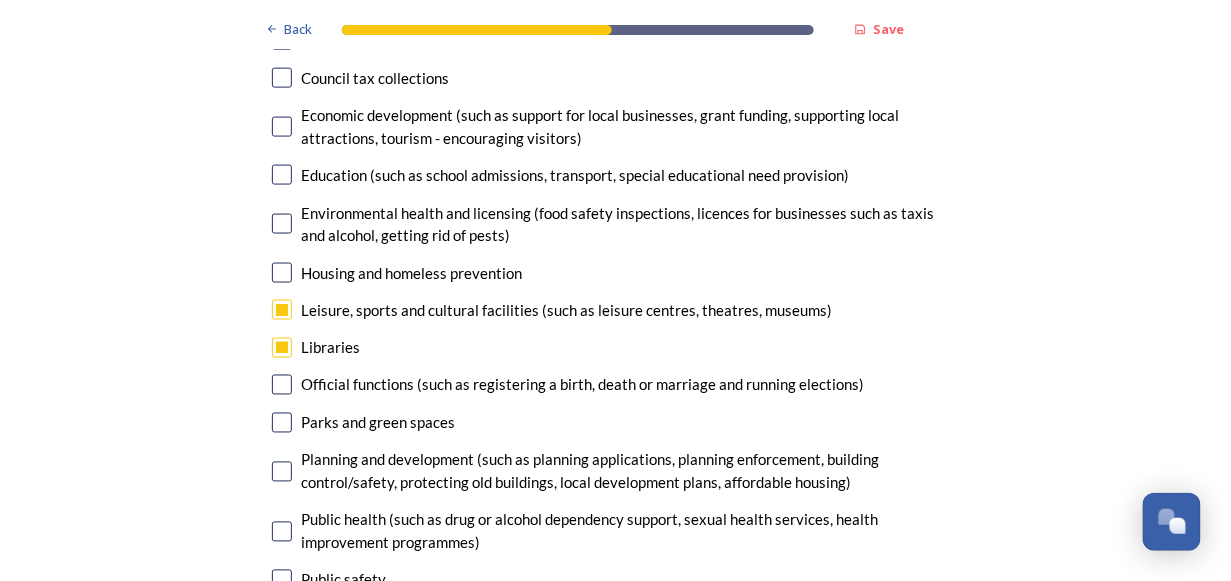 click at bounding box center [282, 423] 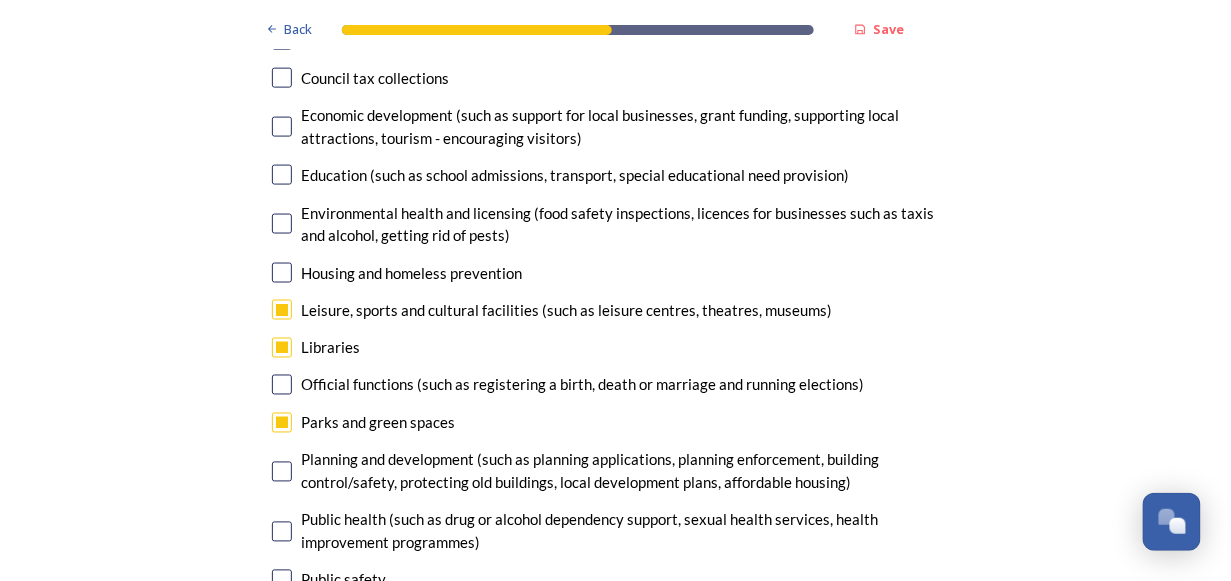 click at bounding box center (282, 472) 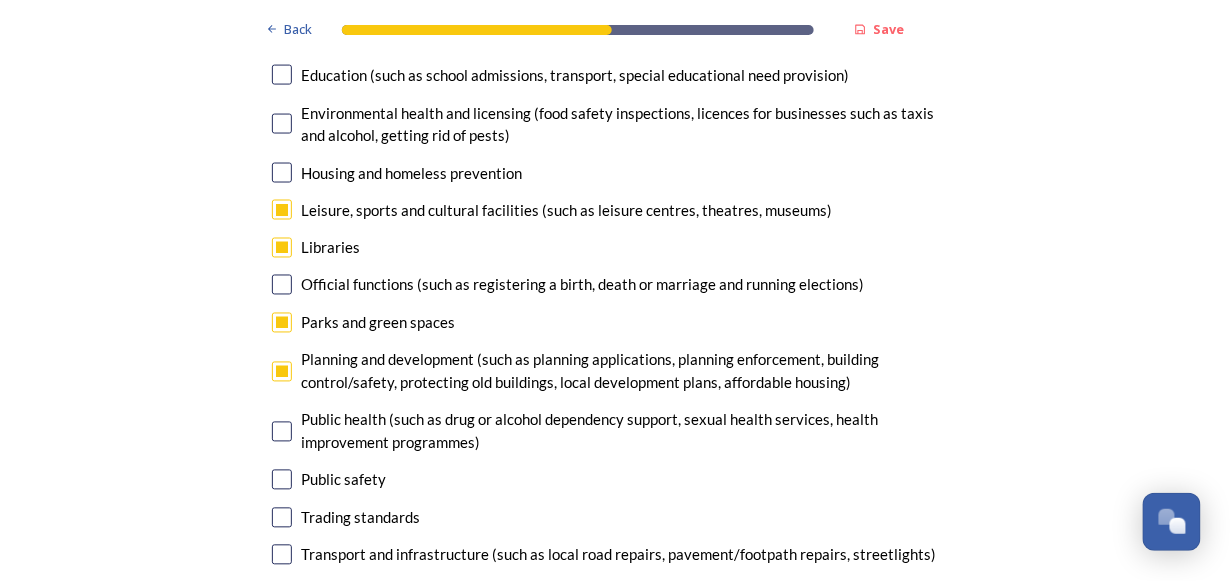 scroll, scrollTop: 4900, scrollLeft: 0, axis: vertical 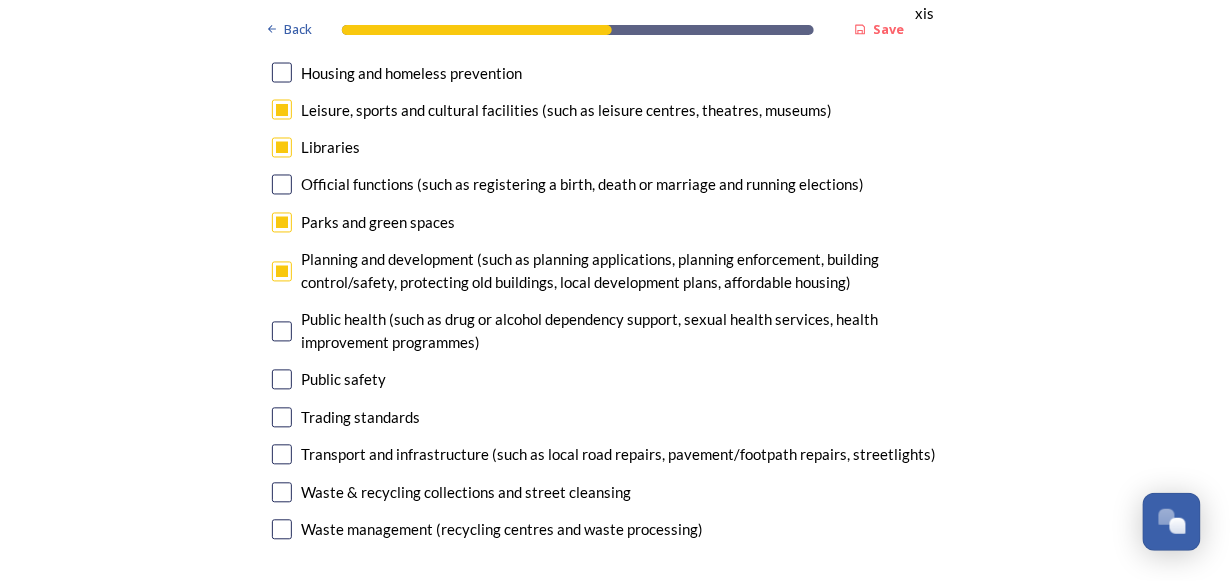 click at bounding box center [282, 455] 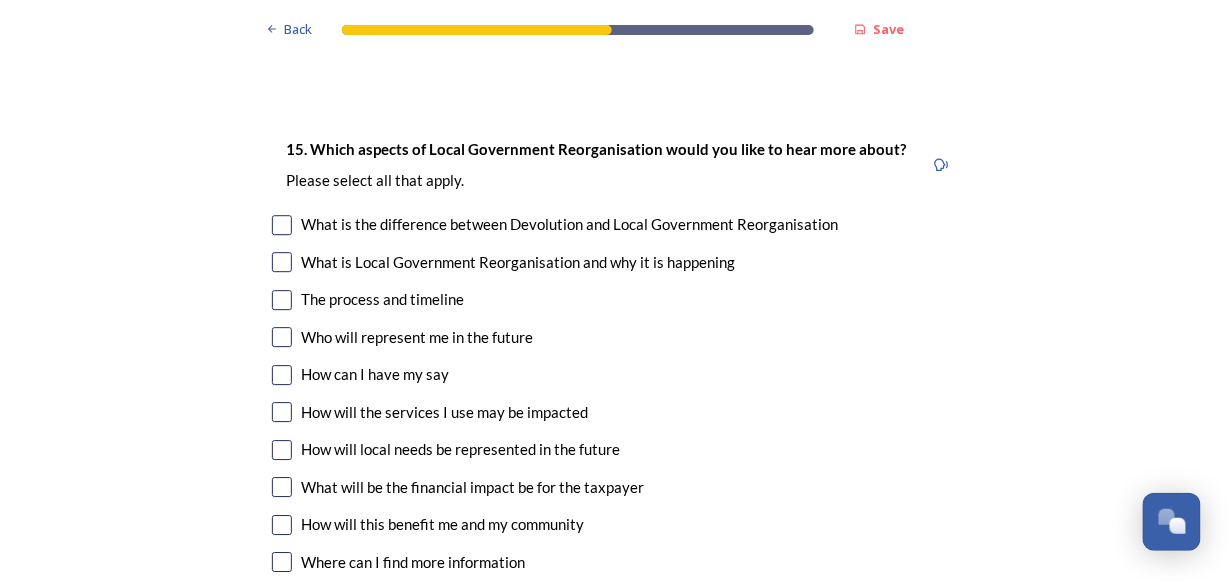 scroll, scrollTop: 5500, scrollLeft: 0, axis: vertical 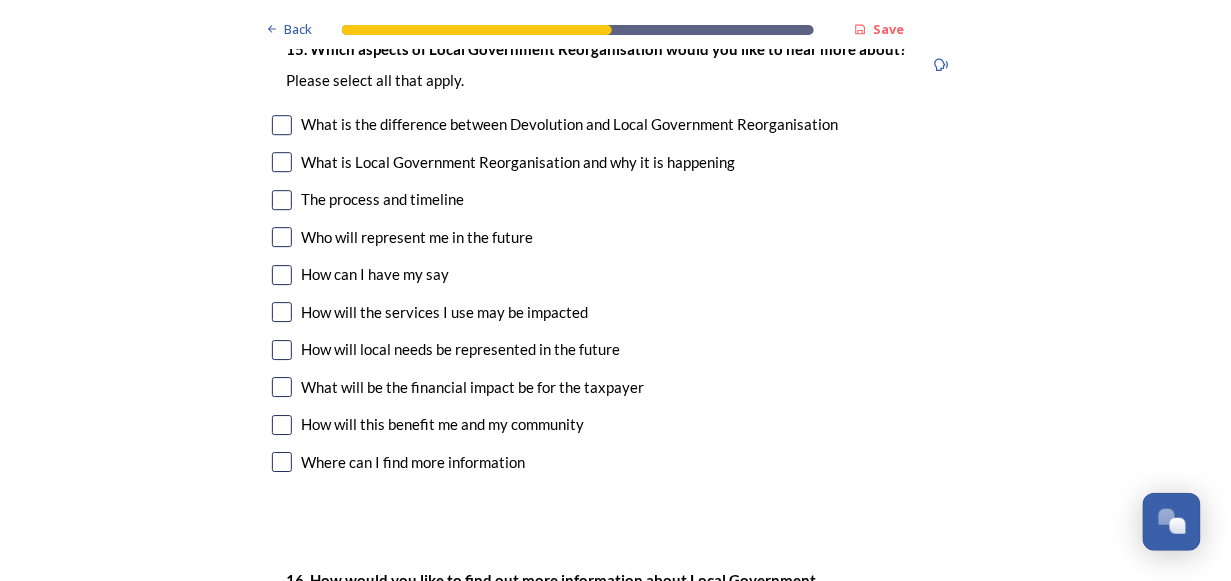 click at bounding box center (282, 387) 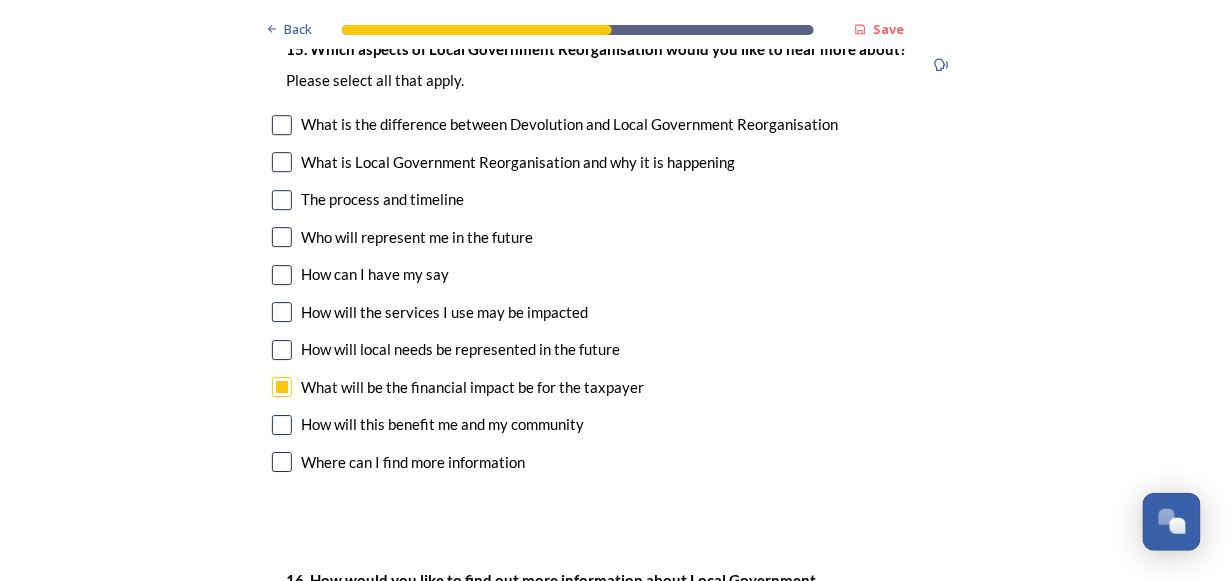click at bounding box center (282, 425) 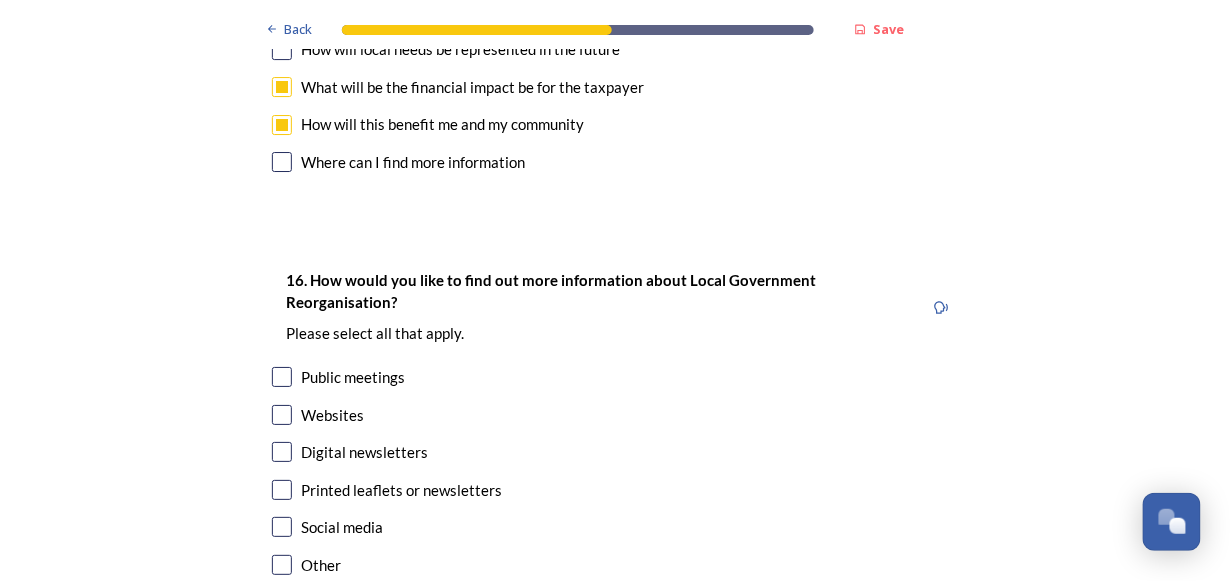 scroll, scrollTop: 5900, scrollLeft: 0, axis: vertical 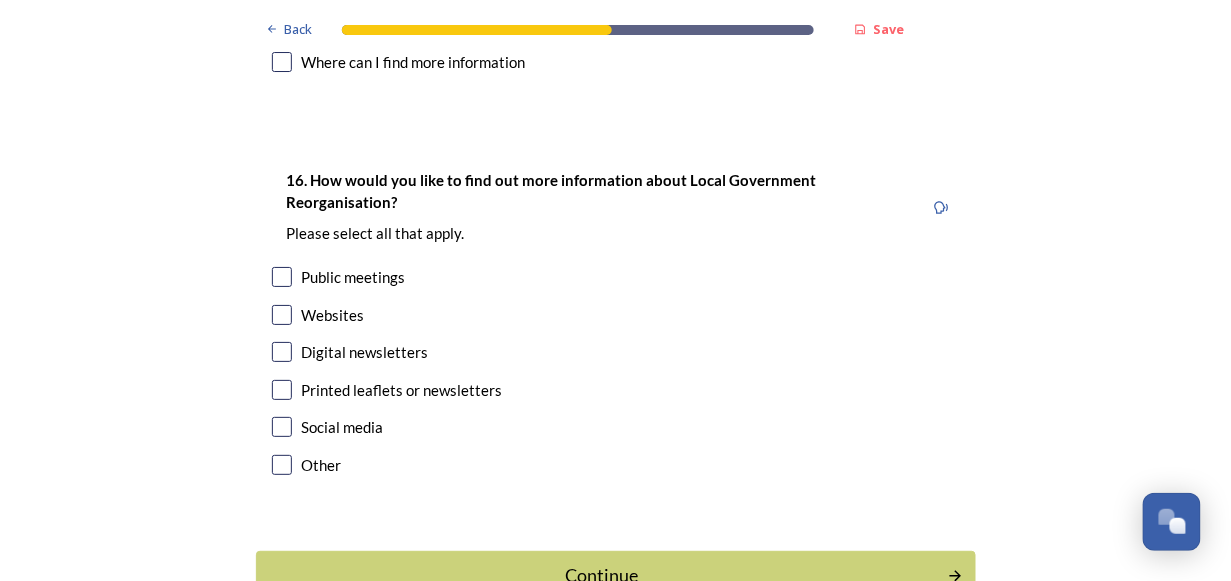 click at bounding box center [282, 352] 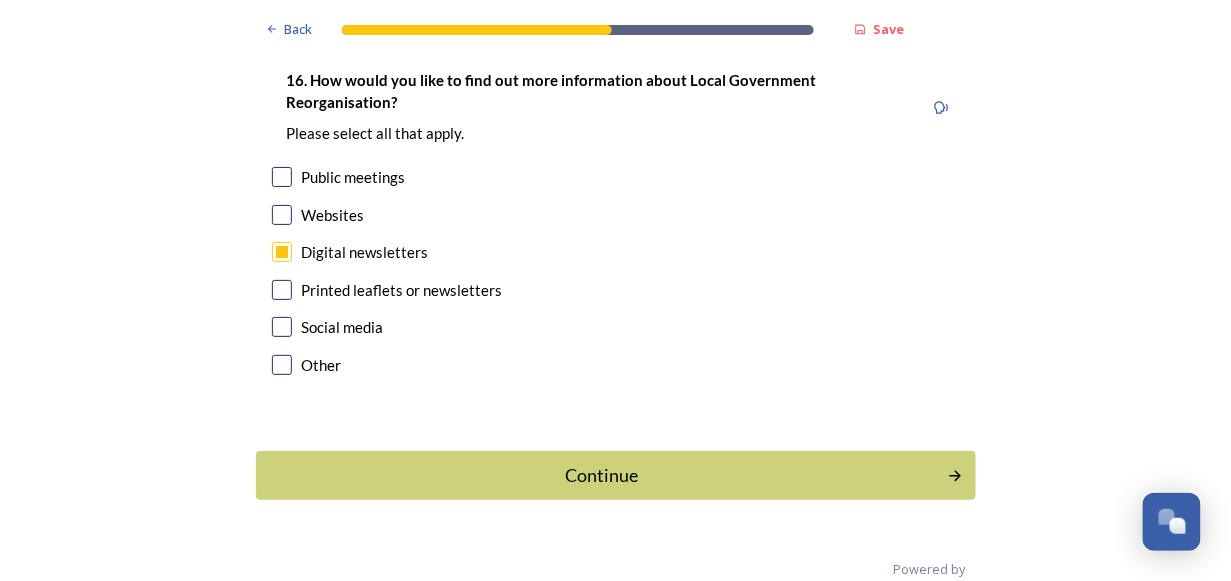 scroll, scrollTop: 6033, scrollLeft: 0, axis: vertical 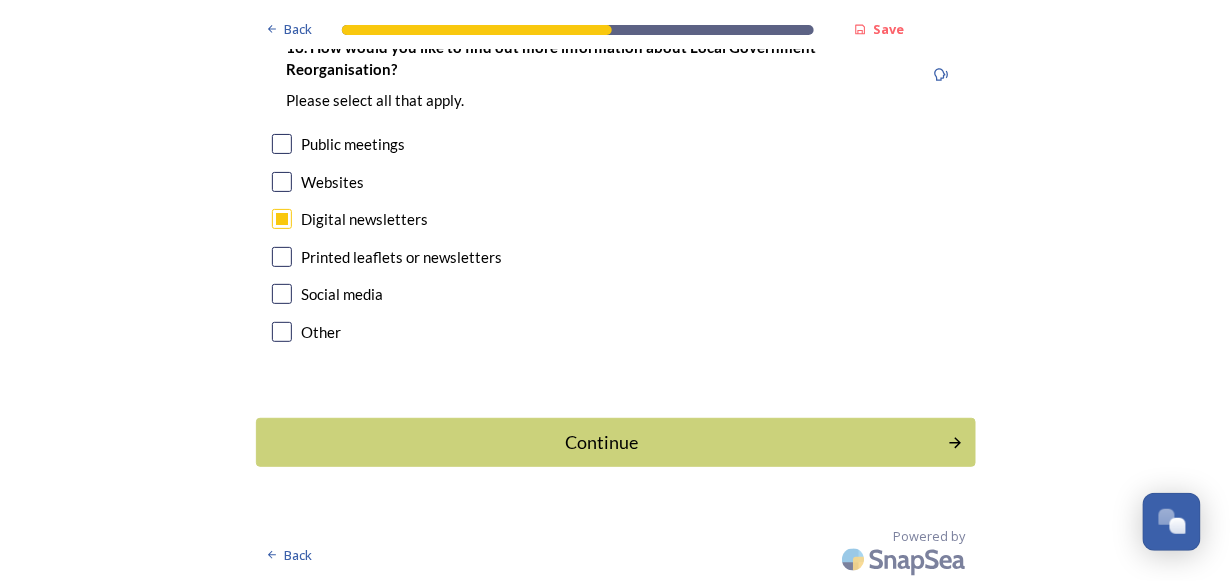 click on "Continue" at bounding box center (602, 442) 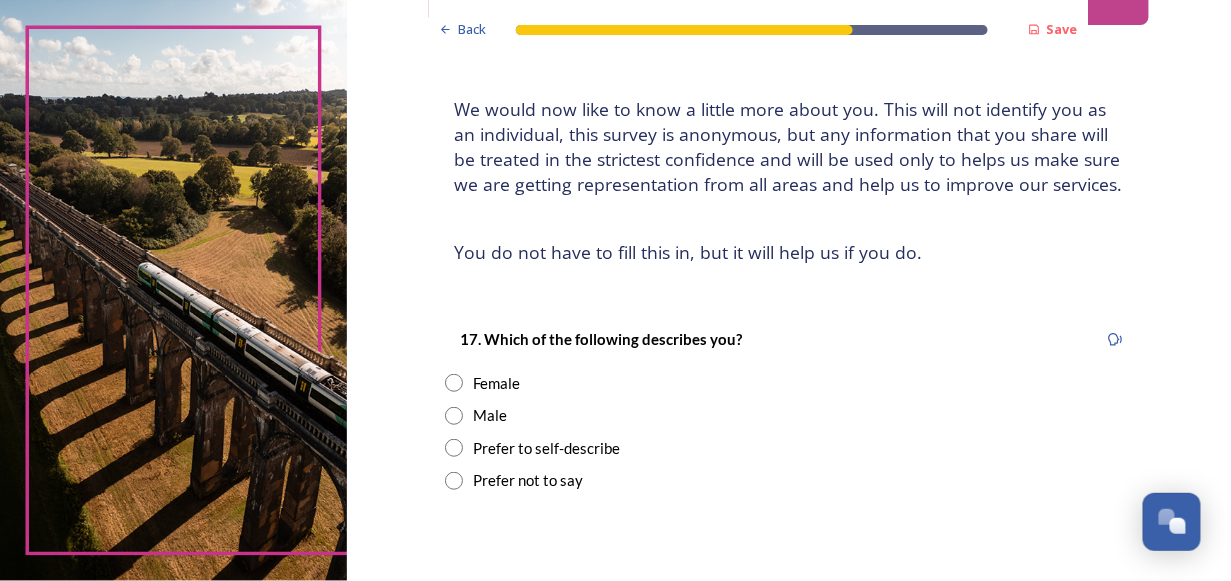 scroll, scrollTop: 200, scrollLeft: 0, axis: vertical 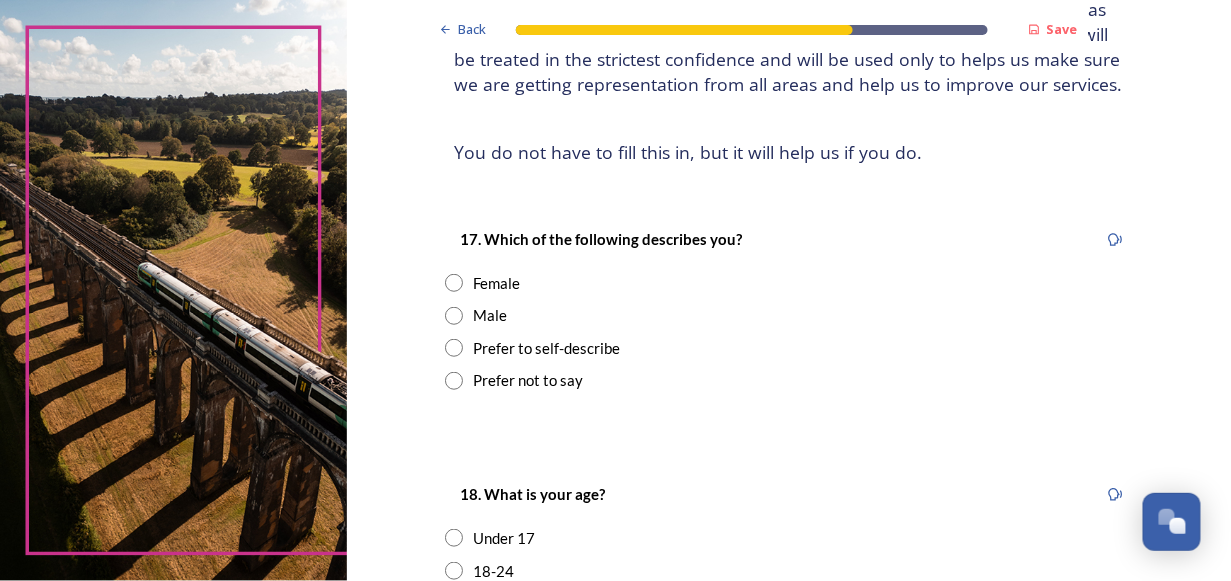 click at bounding box center [454, 283] 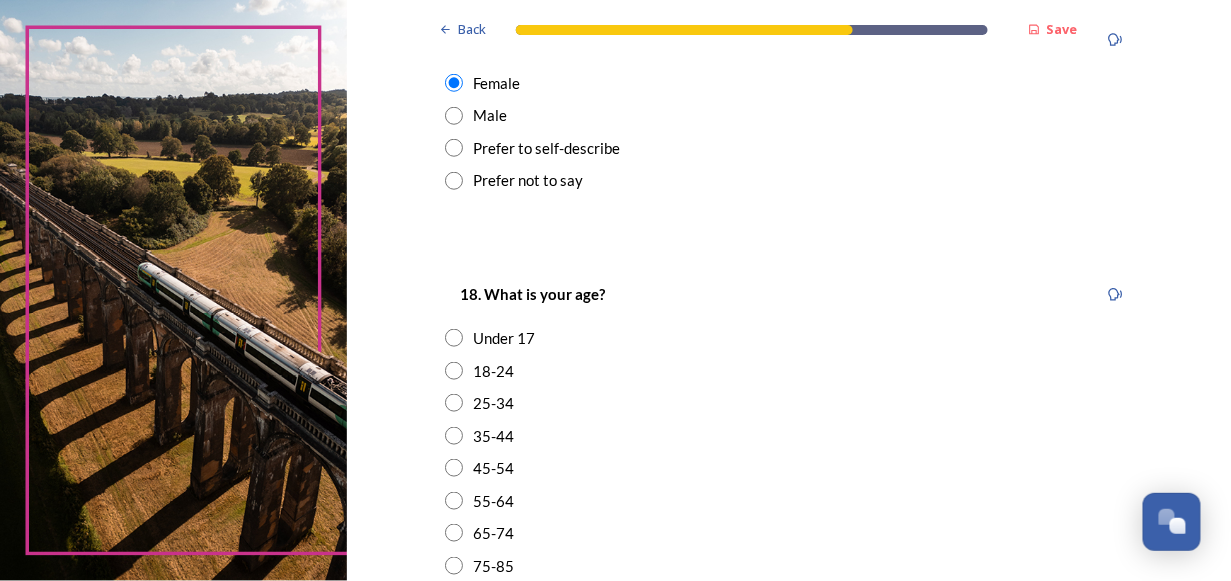 scroll, scrollTop: 500, scrollLeft: 0, axis: vertical 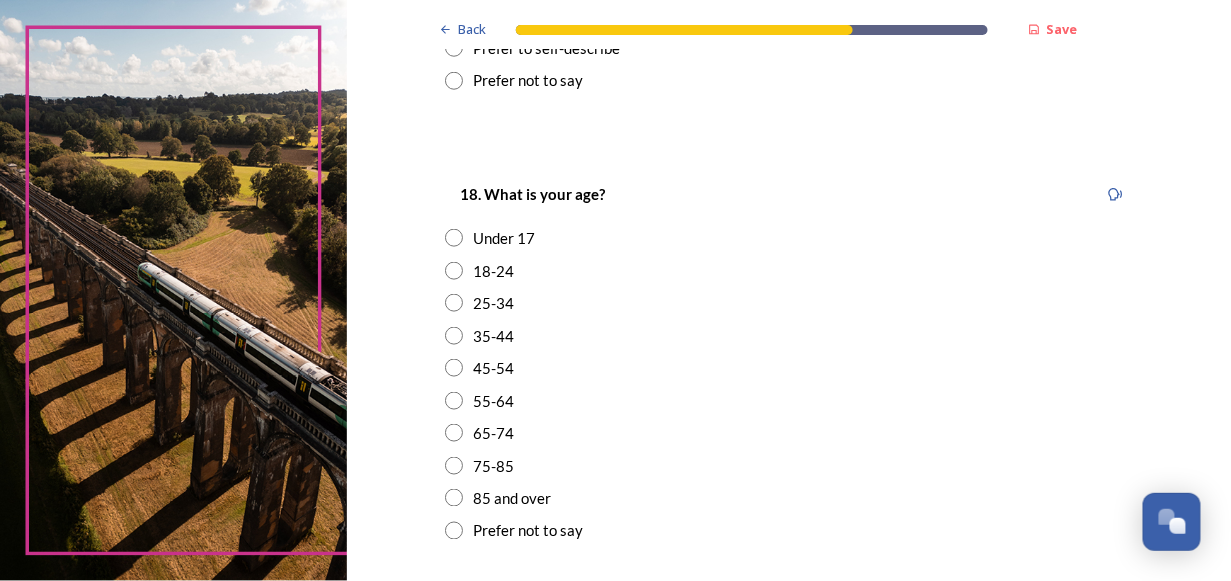 click at bounding box center [454, 466] 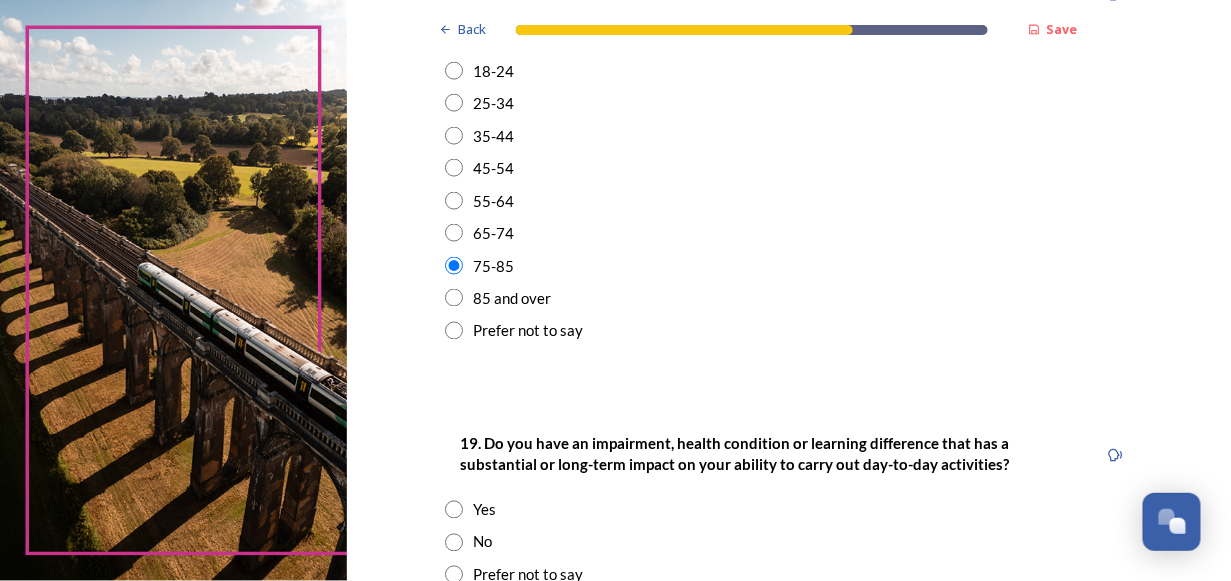 scroll, scrollTop: 800, scrollLeft: 0, axis: vertical 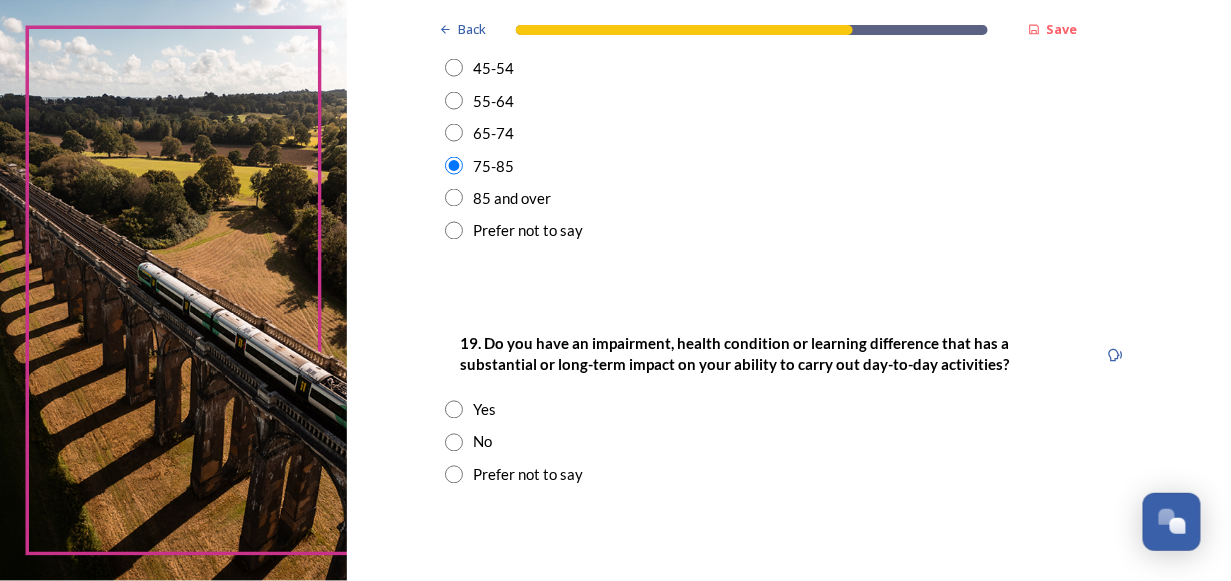 click at bounding box center [454, 443] 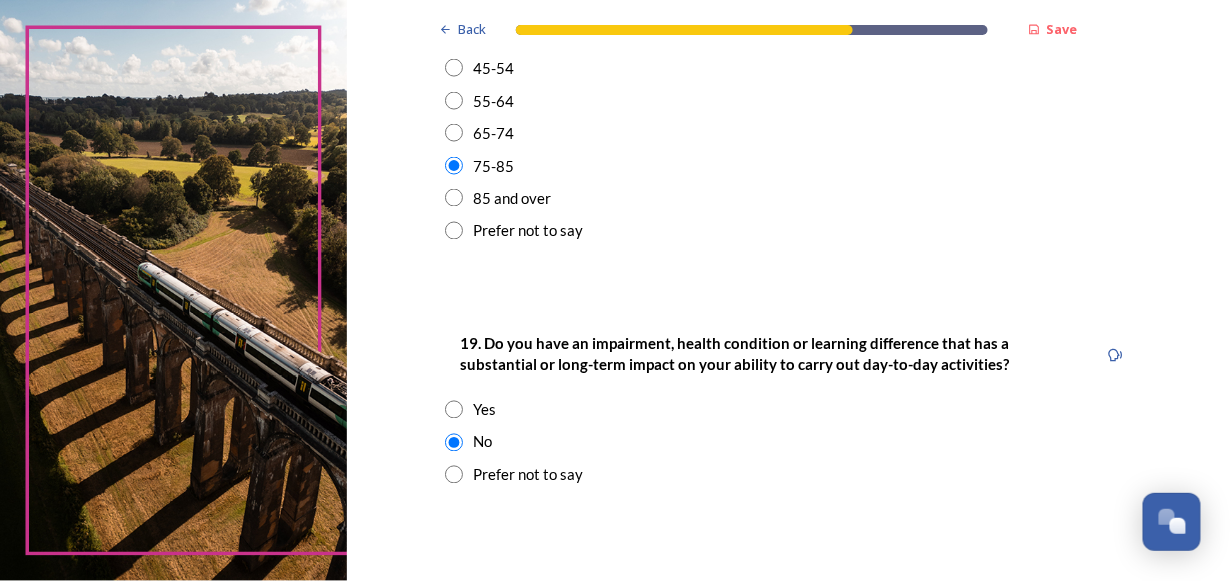 scroll, scrollTop: 1000, scrollLeft: 0, axis: vertical 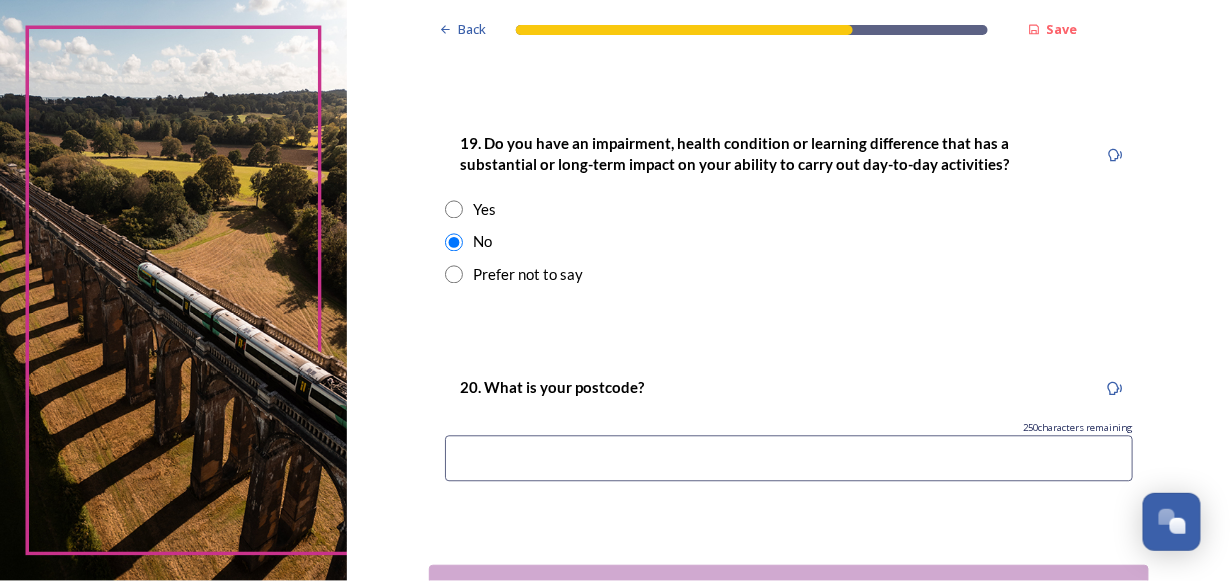 click at bounding box center [789, 459] 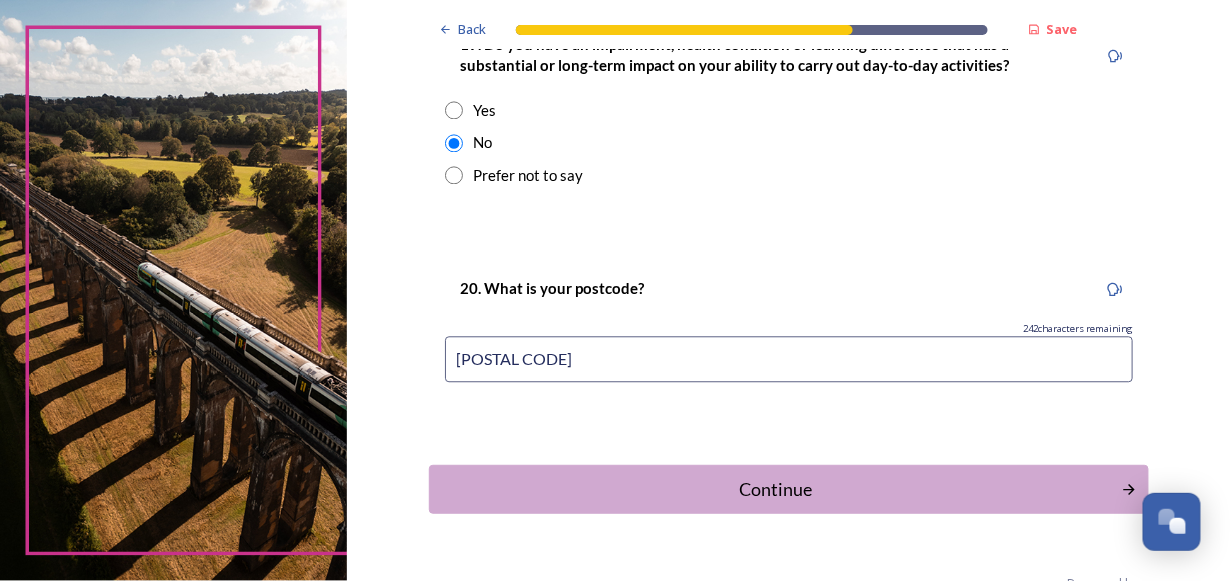 scroll, scrollTop: 1147, scrollLeft: 0, axis: vertical 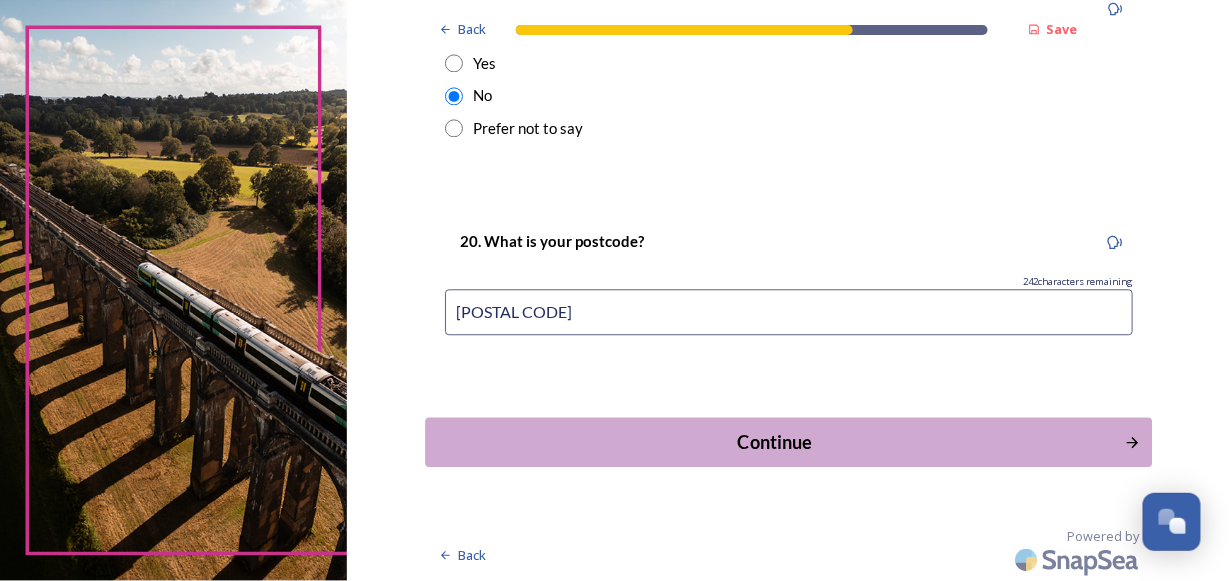 type on "[POSTAL CODE]" 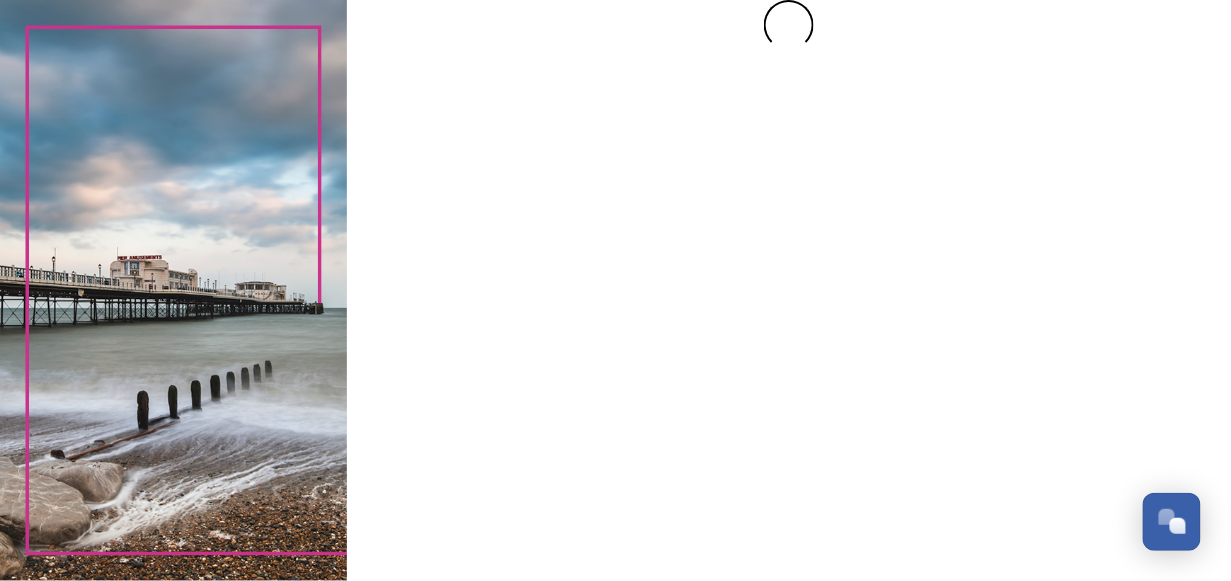 scroll, scrollTop: 0, scrollLeft: 0, axis: both 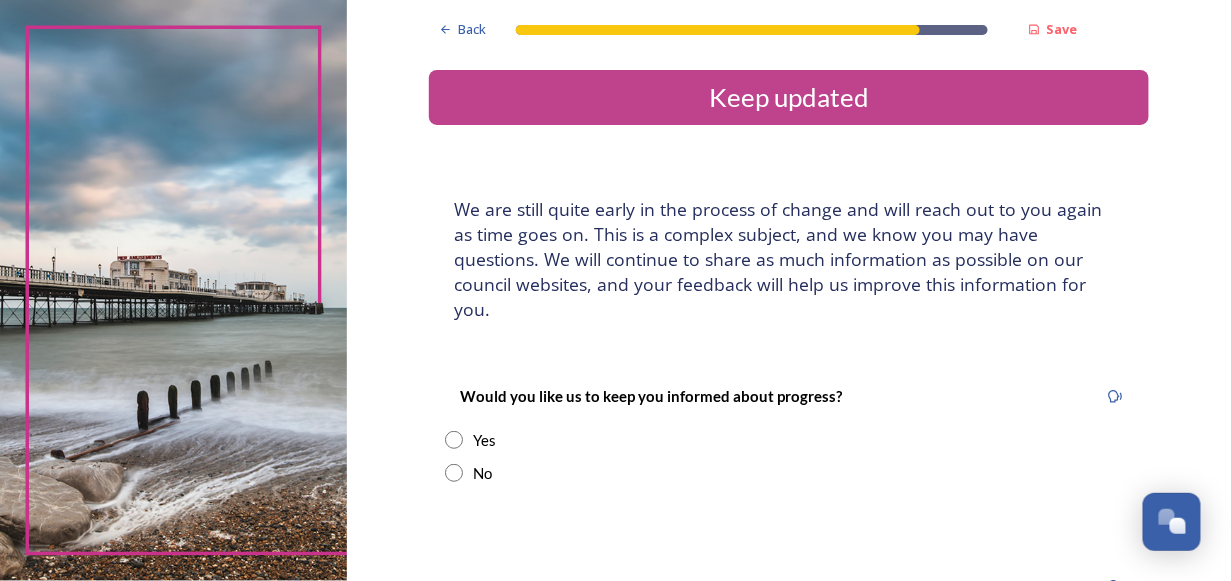 click at bounding box center (454, 440) 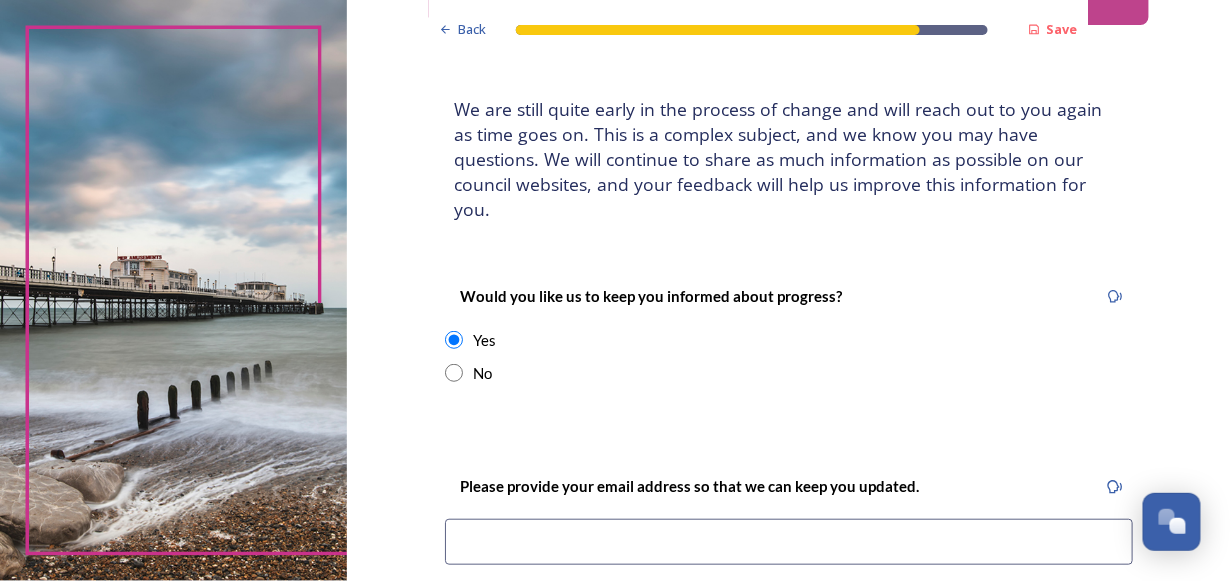 scroll, scrollTop: 200, scrollLeft: 0, axis: vertical 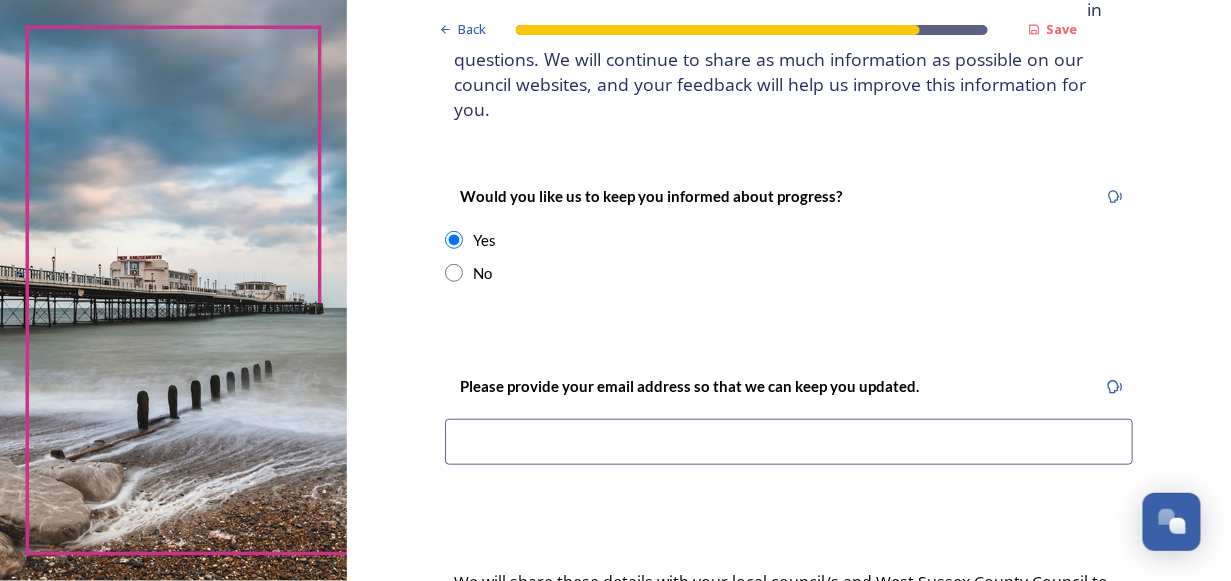 drag, startPoint x: 487, startPoint y: 398, endPoint x: 488, endPoint y: 427, distance: 29.017237 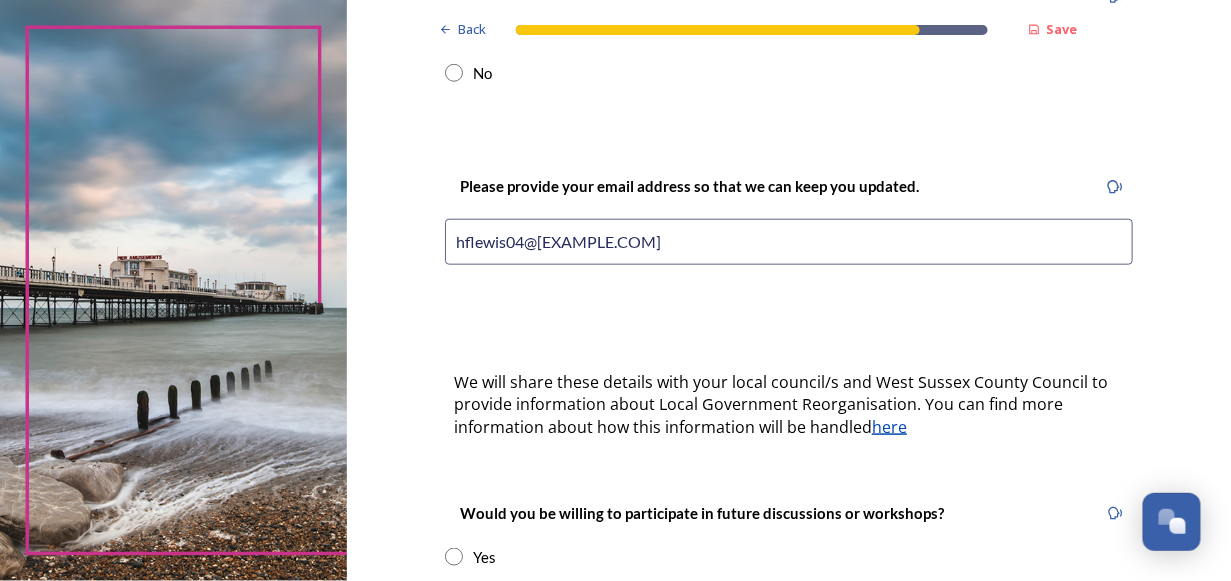 scroll, scrollTop: 500, scrollLeft: 0, axis: vertical 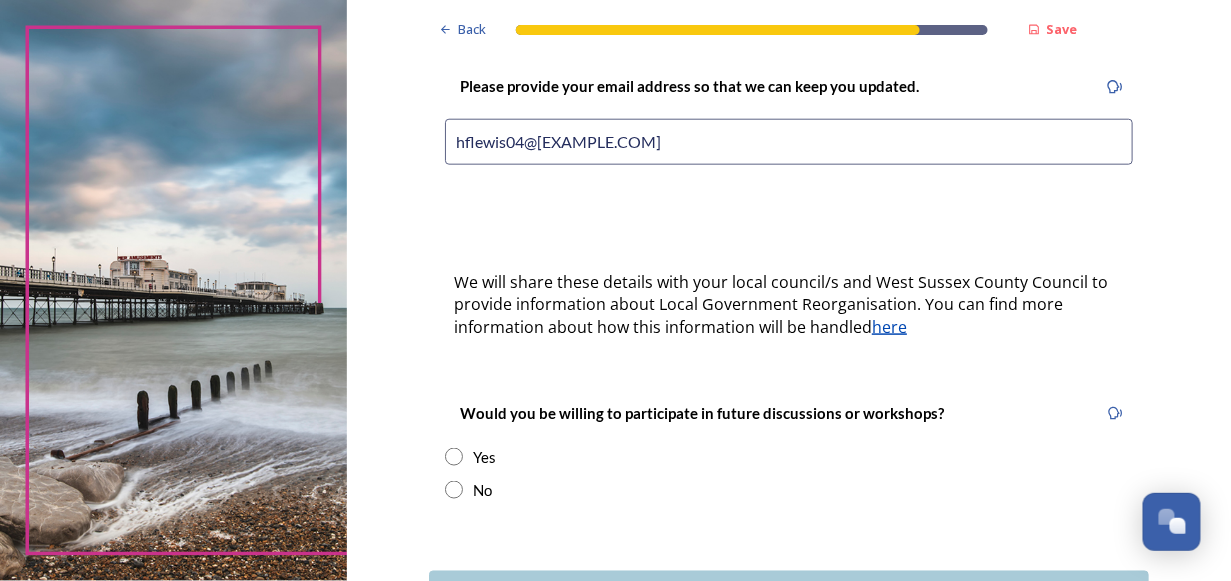drag, startPoint x: 442, startPoint y: 425, endPoint x: 449, endPoint y: 436, distance: 13.038404 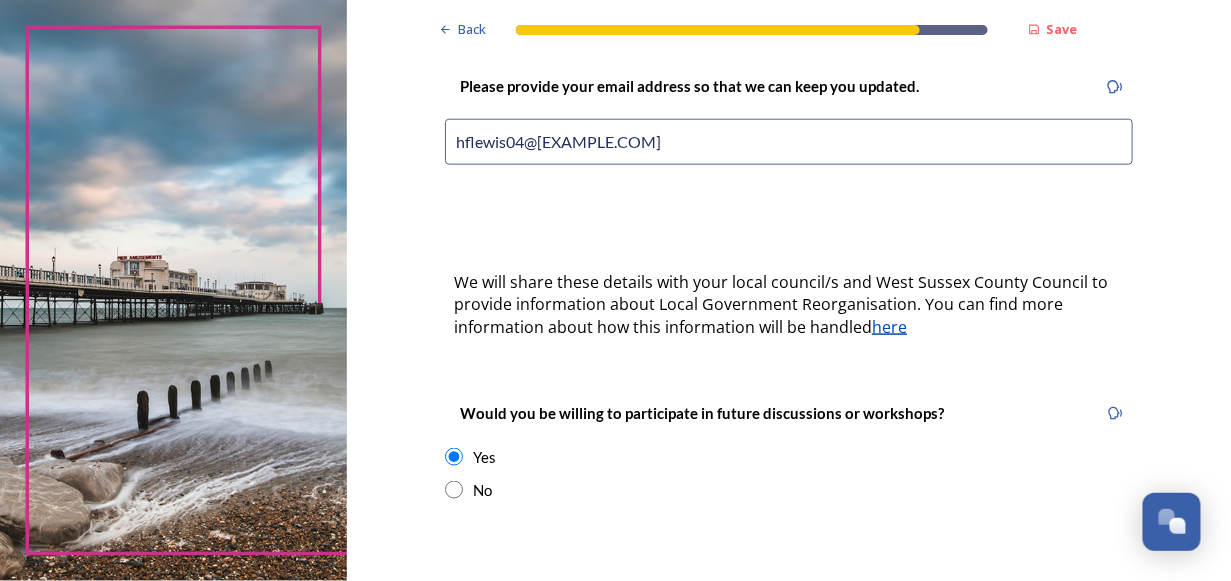 scroll, scrollTop: 700, scrollLeft: 0, axis: vertical 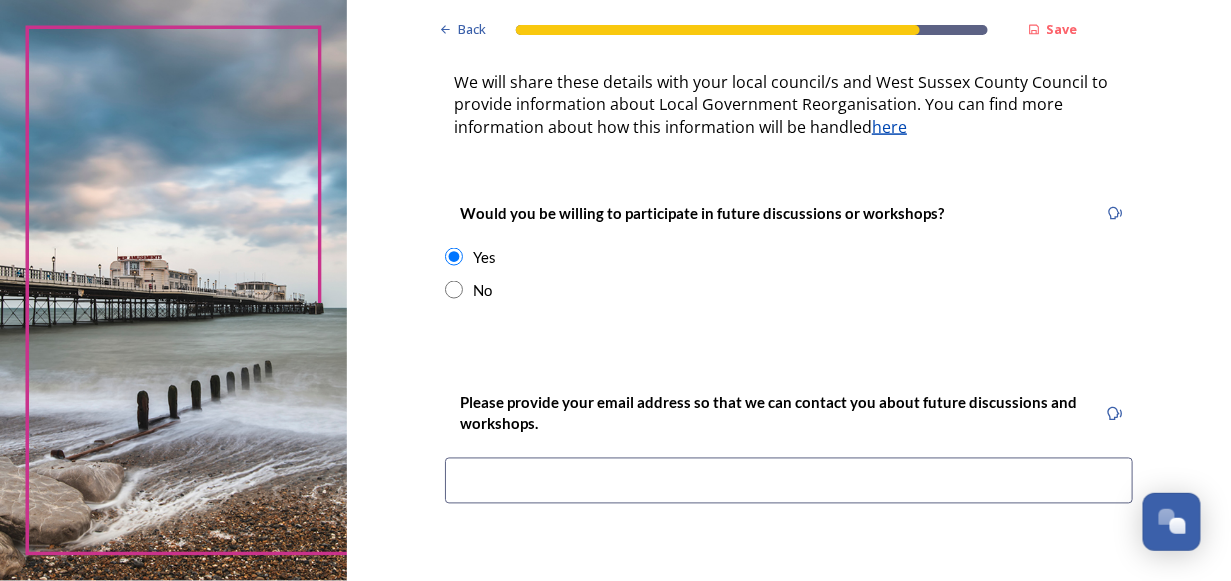 click at bounding box center [789, 481] 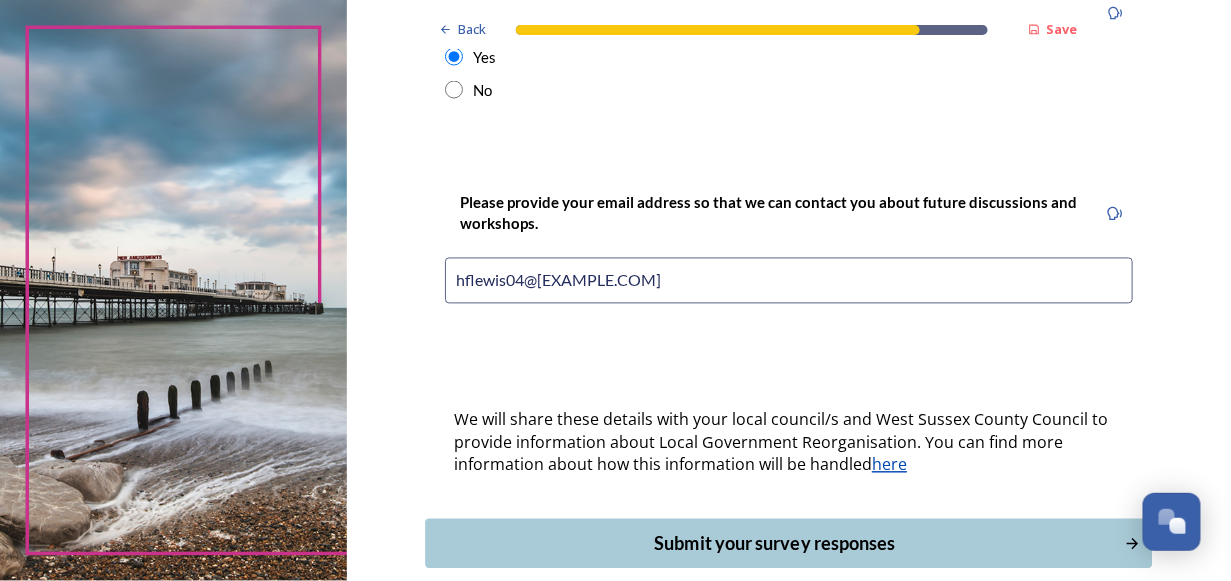 scroll, scrollTop: 975, scrollLeft: 0, axis: vertical 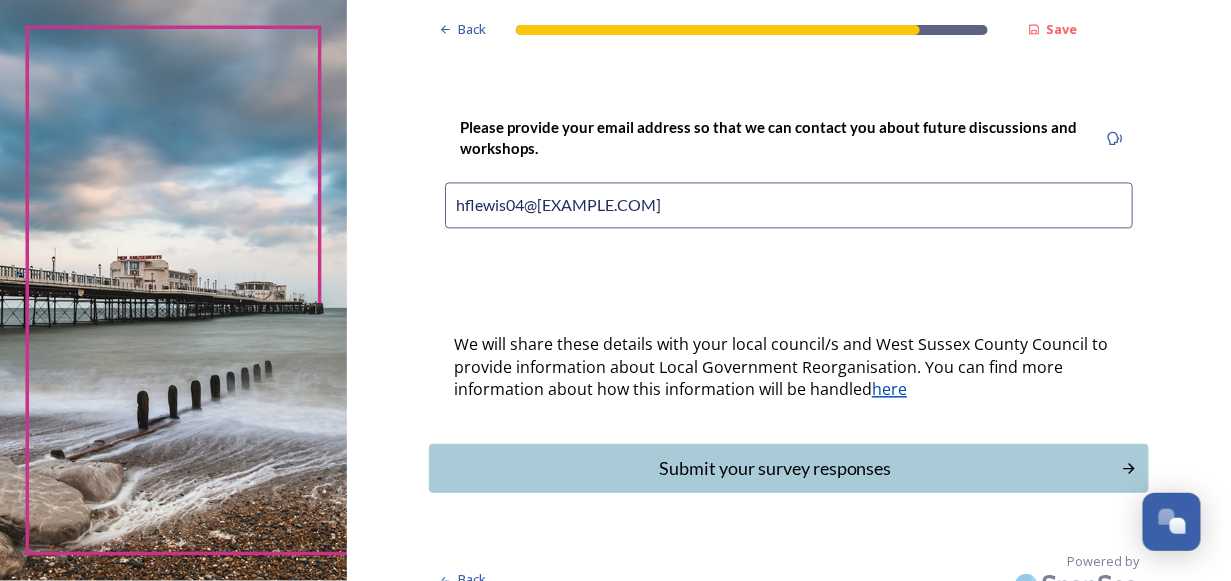 click on "Submit your survey responses" at bounding box center (775, 468) 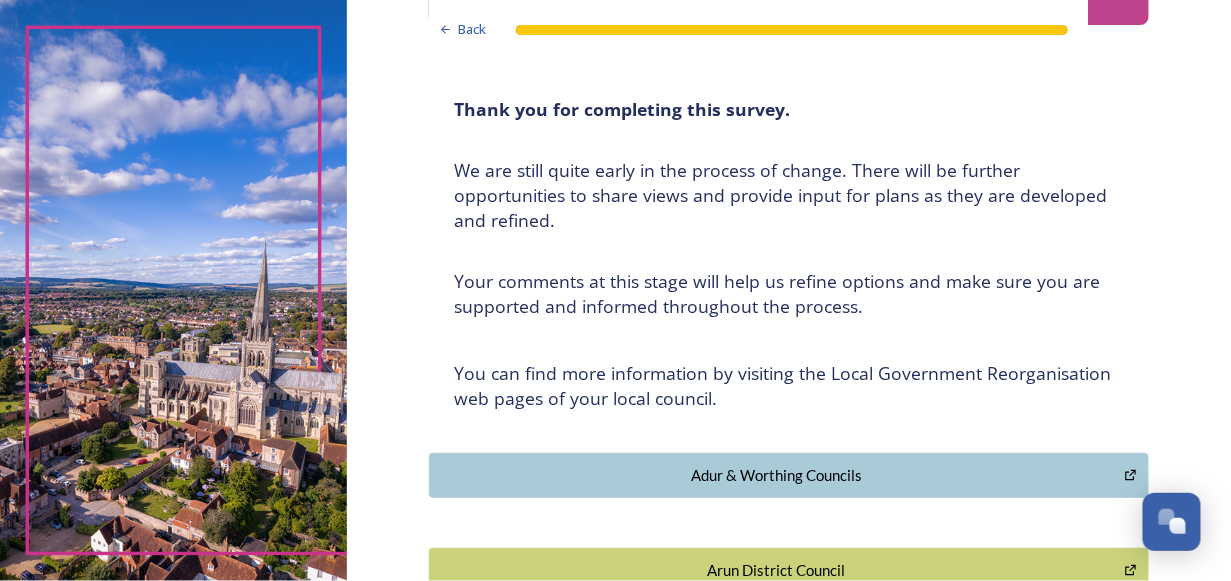 scroll, scrollTop: 200, scrollLeft: 0, axis: vertical 